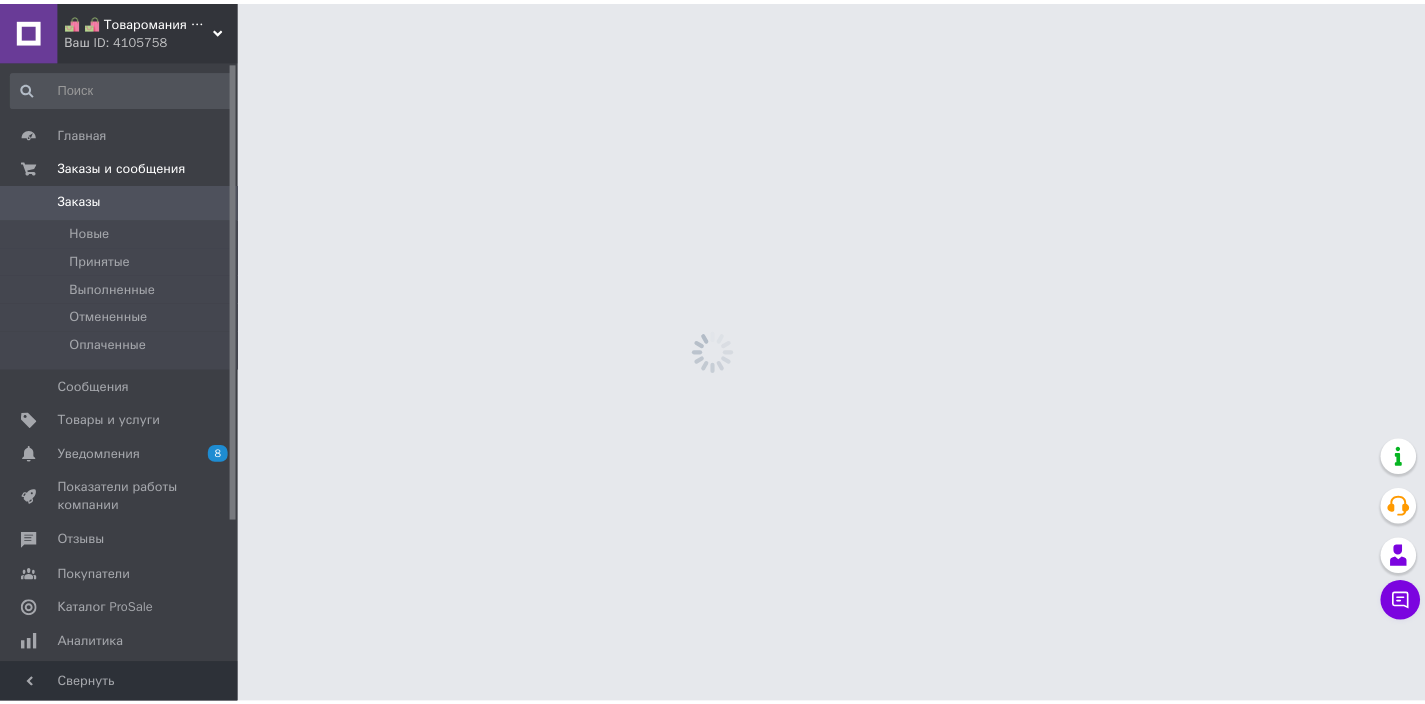 scroll, scrollTop: 0, scrollLeft: 0, axis: both 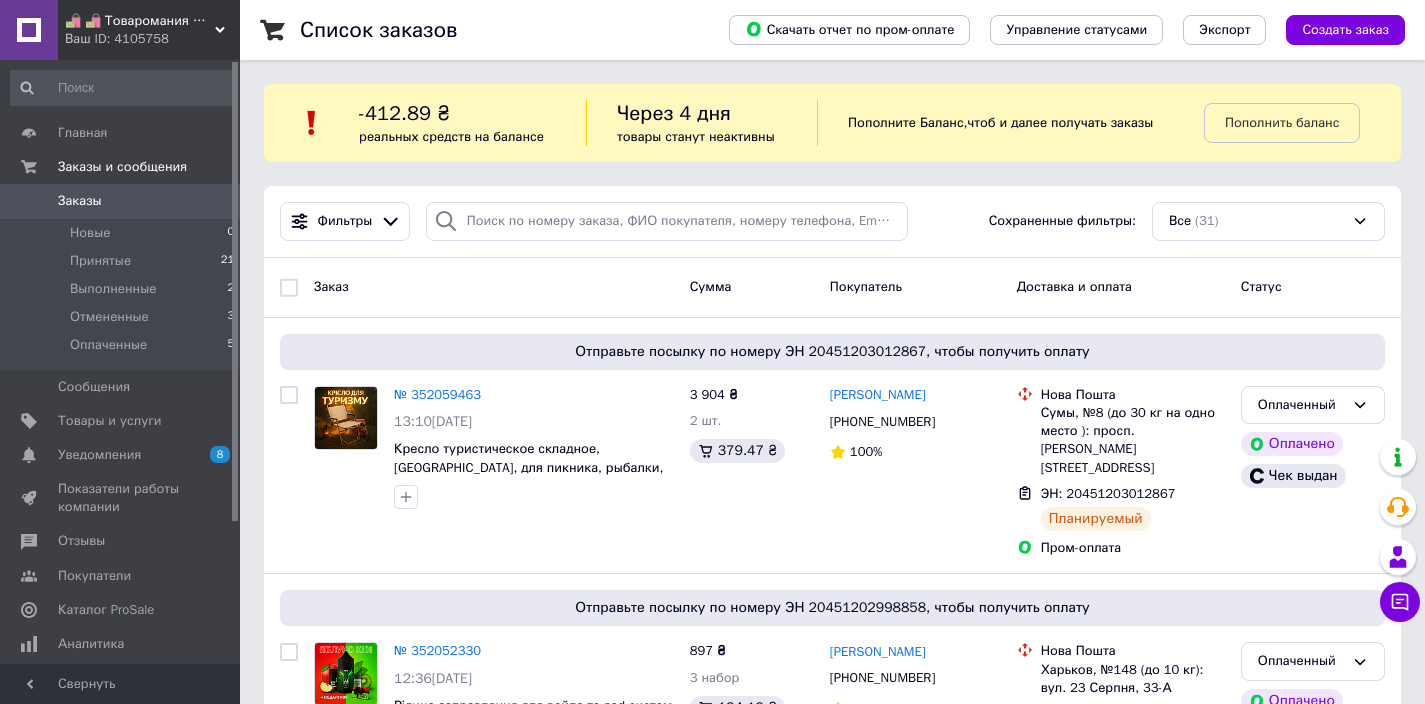 click on "Заказ Сумма Покупатель Доставка и оплата Статус" at bounding box center (832, 288) 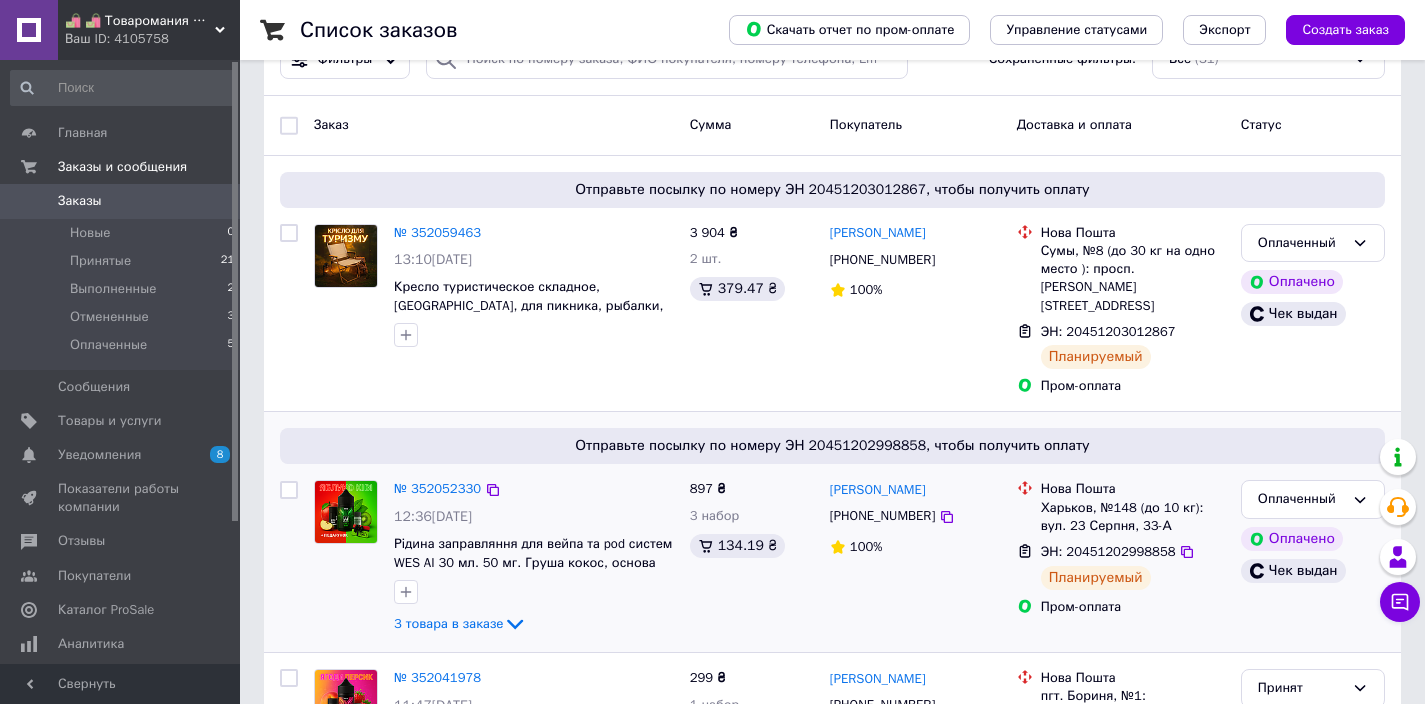 scroll, scrollTop: 160, scrollLeft: 0, axis: vertical 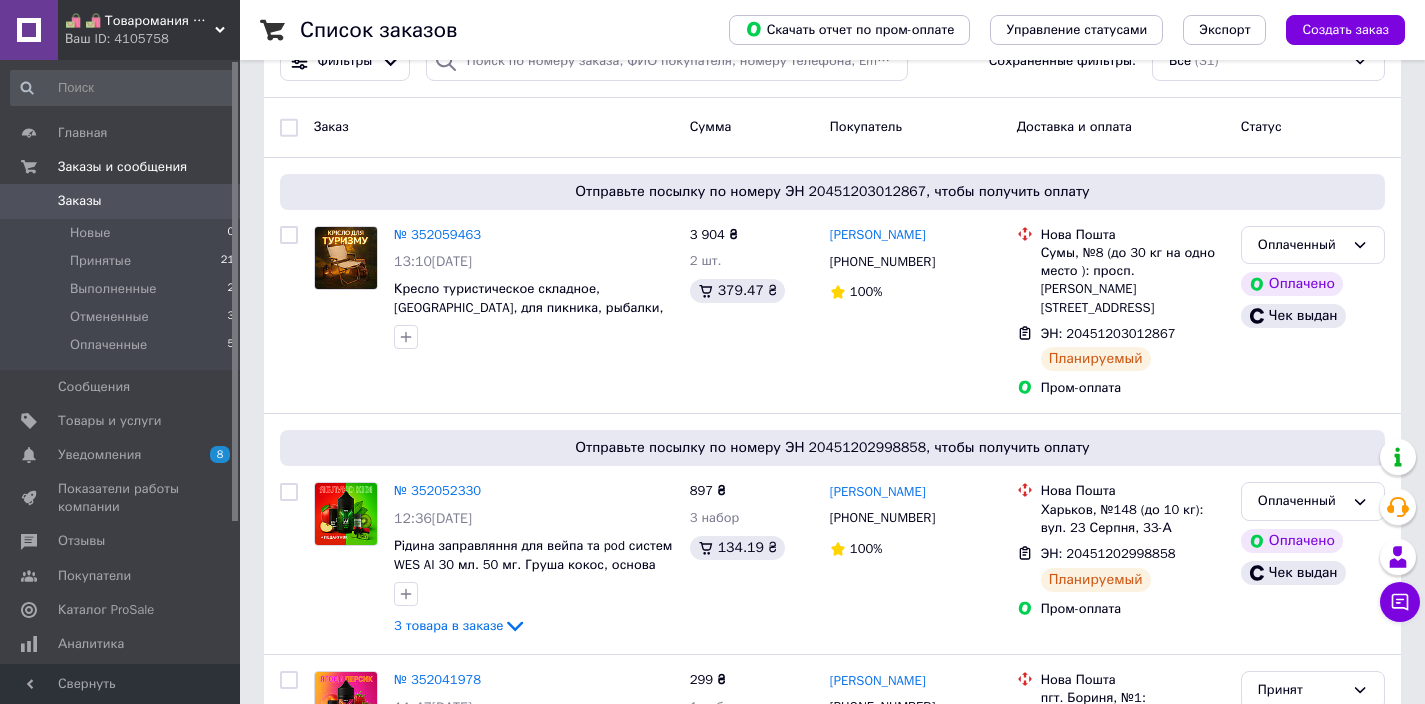 click on "0" at bounding box center [212, 201] 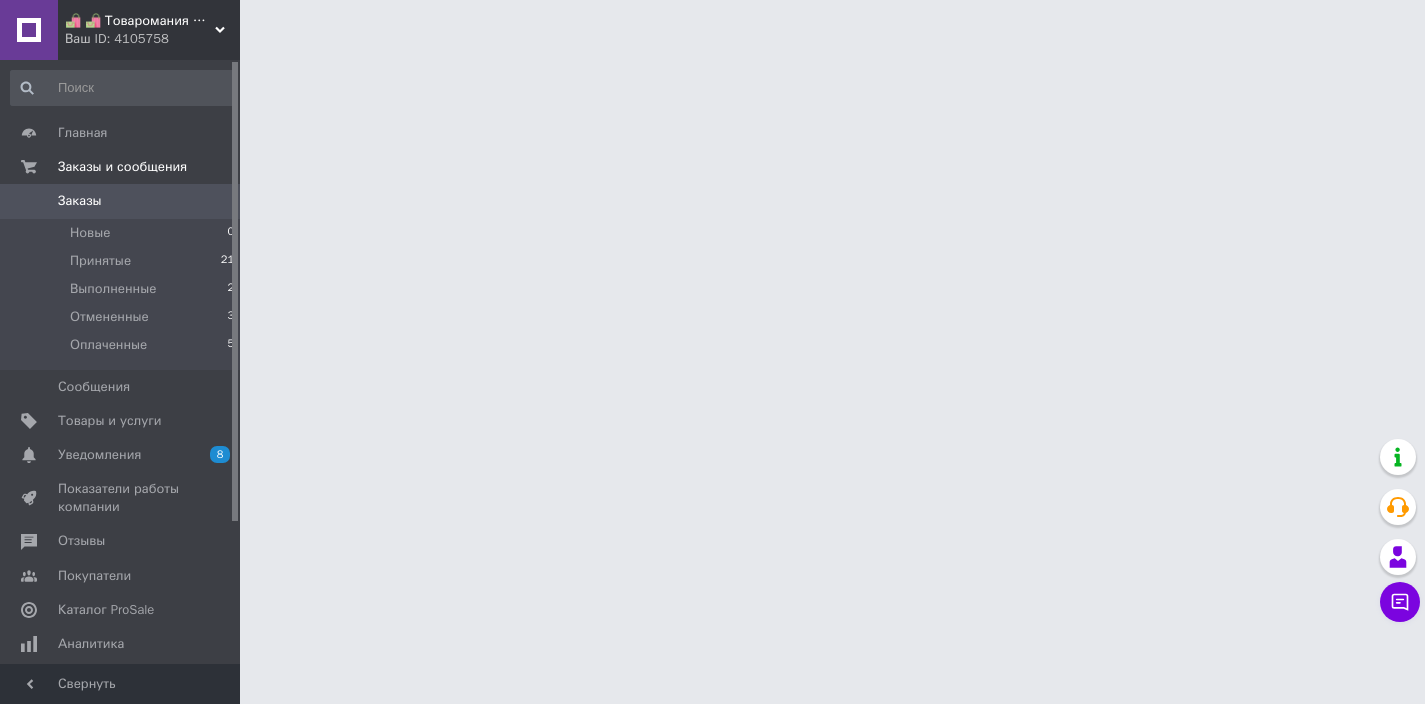 scroll, scrollTop: 0, scrollLeft: 0, axis: both 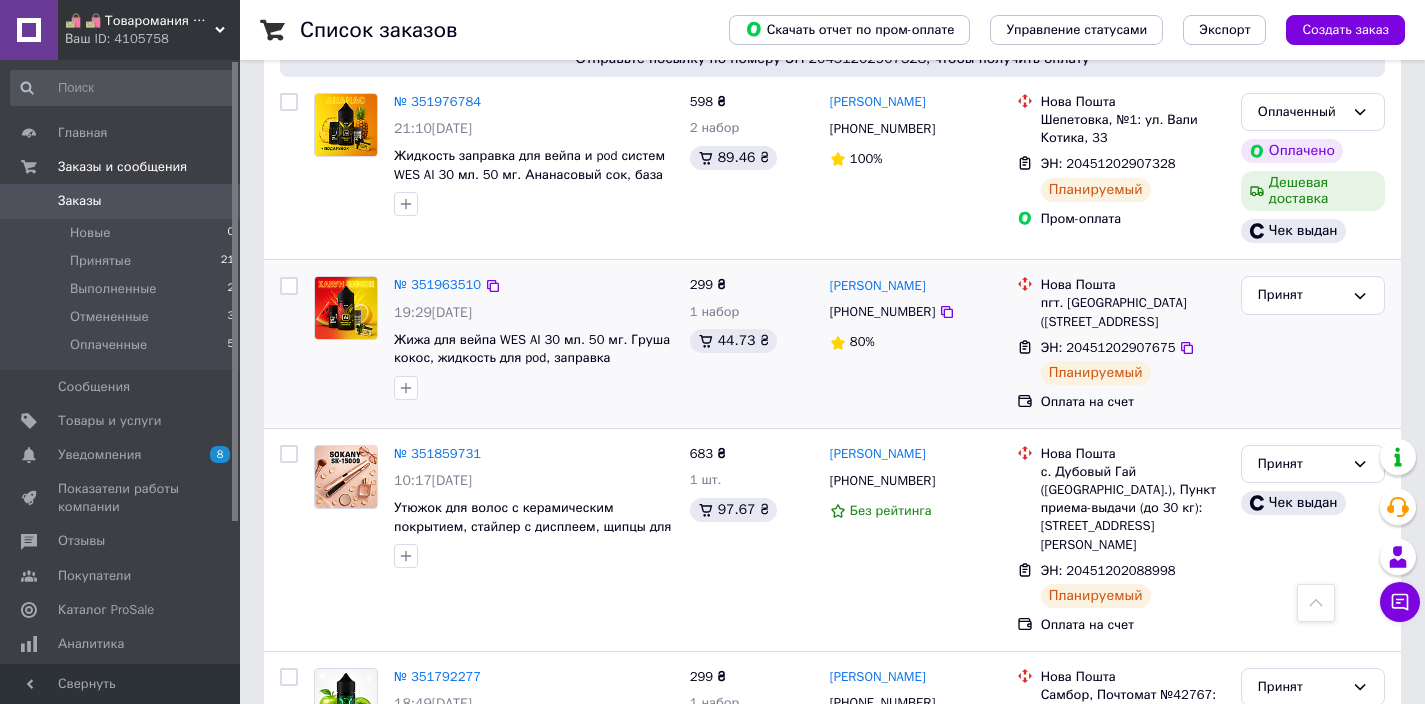 click on "№ 351963510" at bounding box center [437, 285] 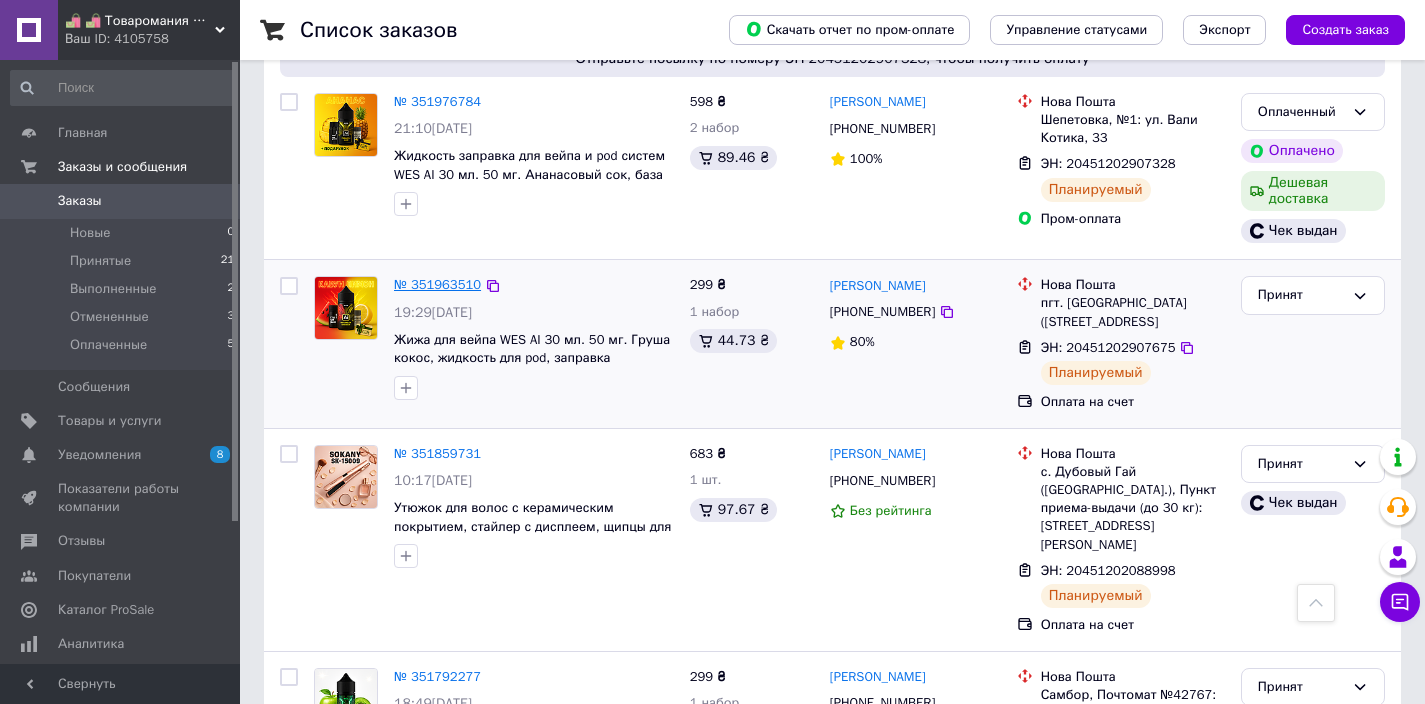 click on "№ 351963510" at bounding box center (437, 284) 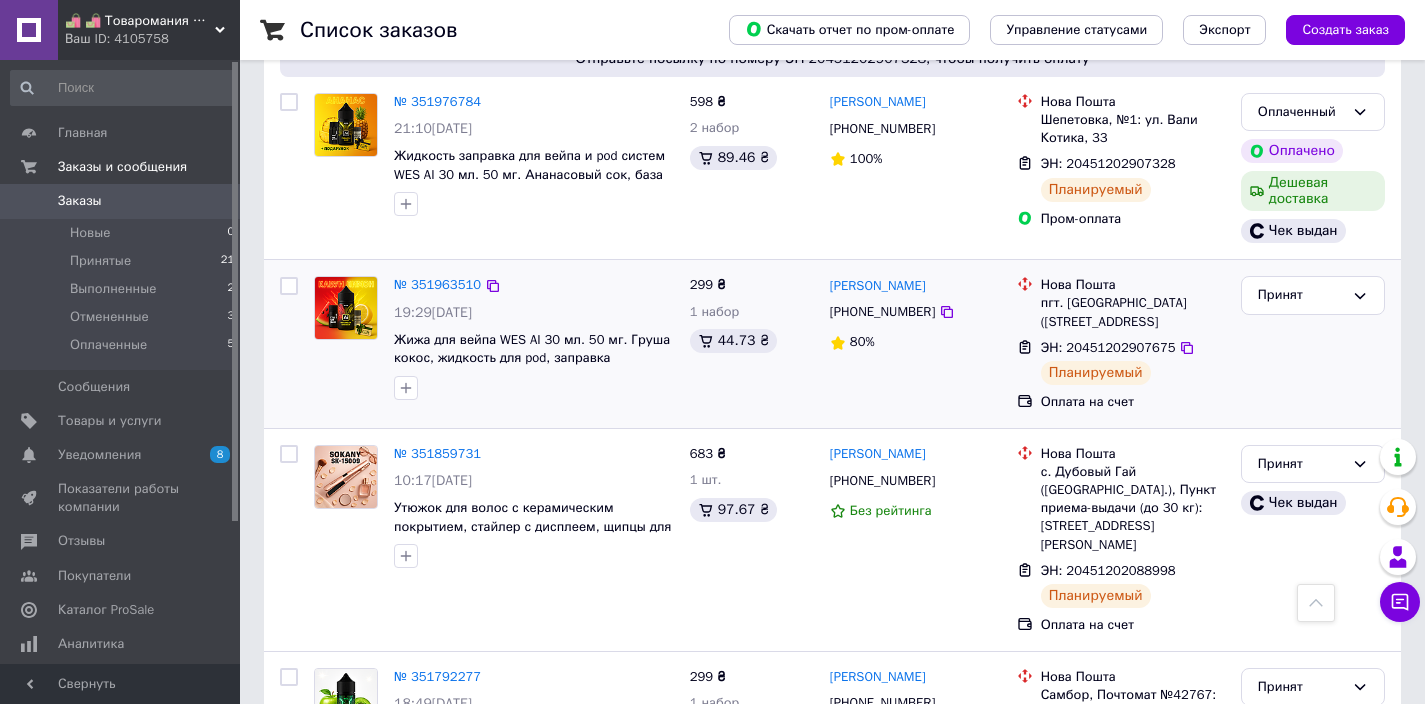 click on "Вова Писаренко +380959020781 80%" at bounding box center (915, 343) 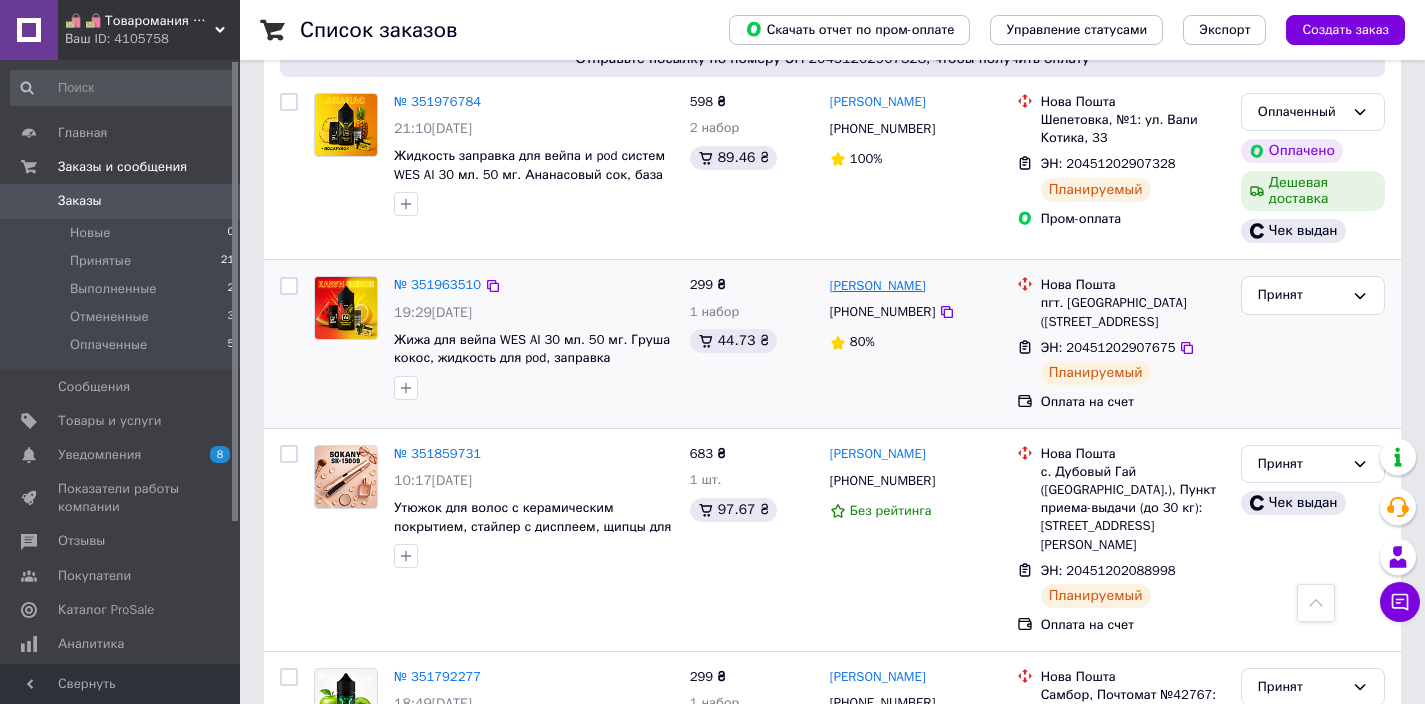 click on "Вова Писаренко" at bounding box center [878, 286] 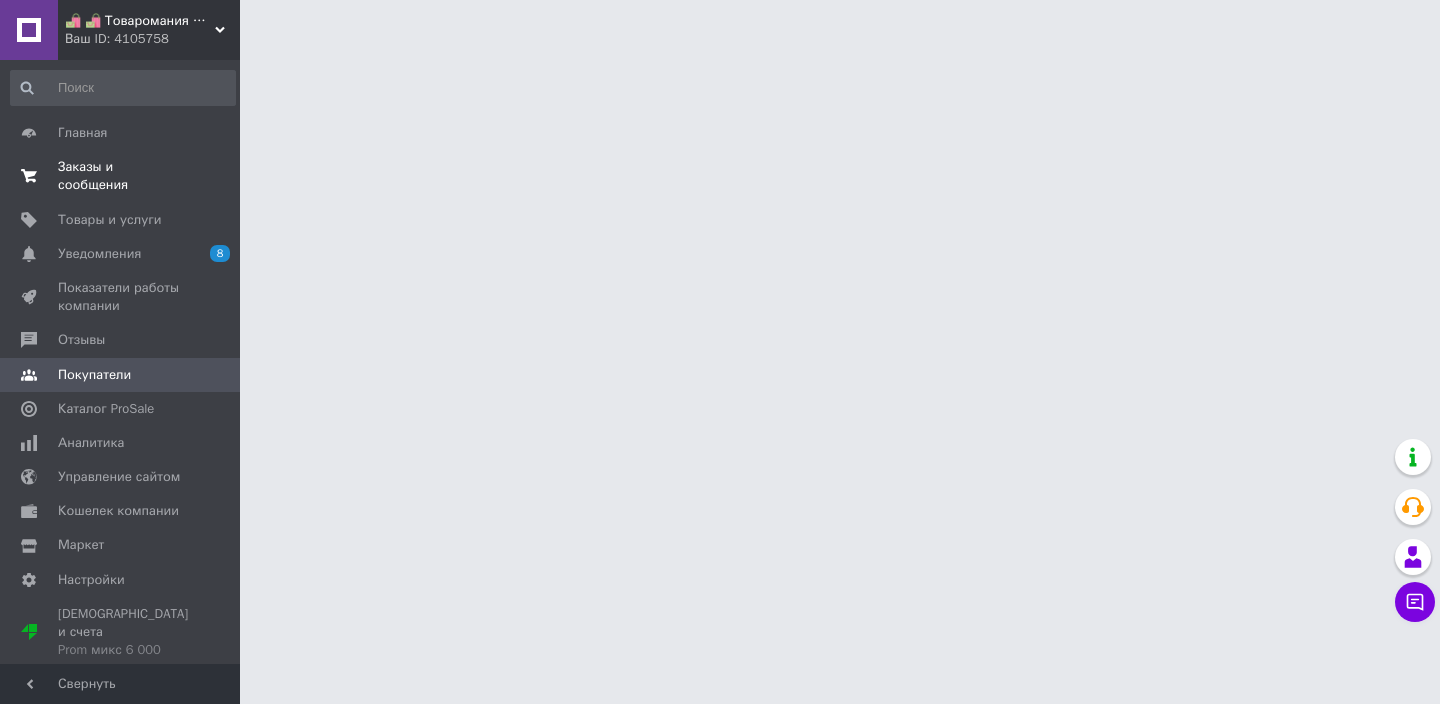 click on "0 0" at bounding box center [212, 176] 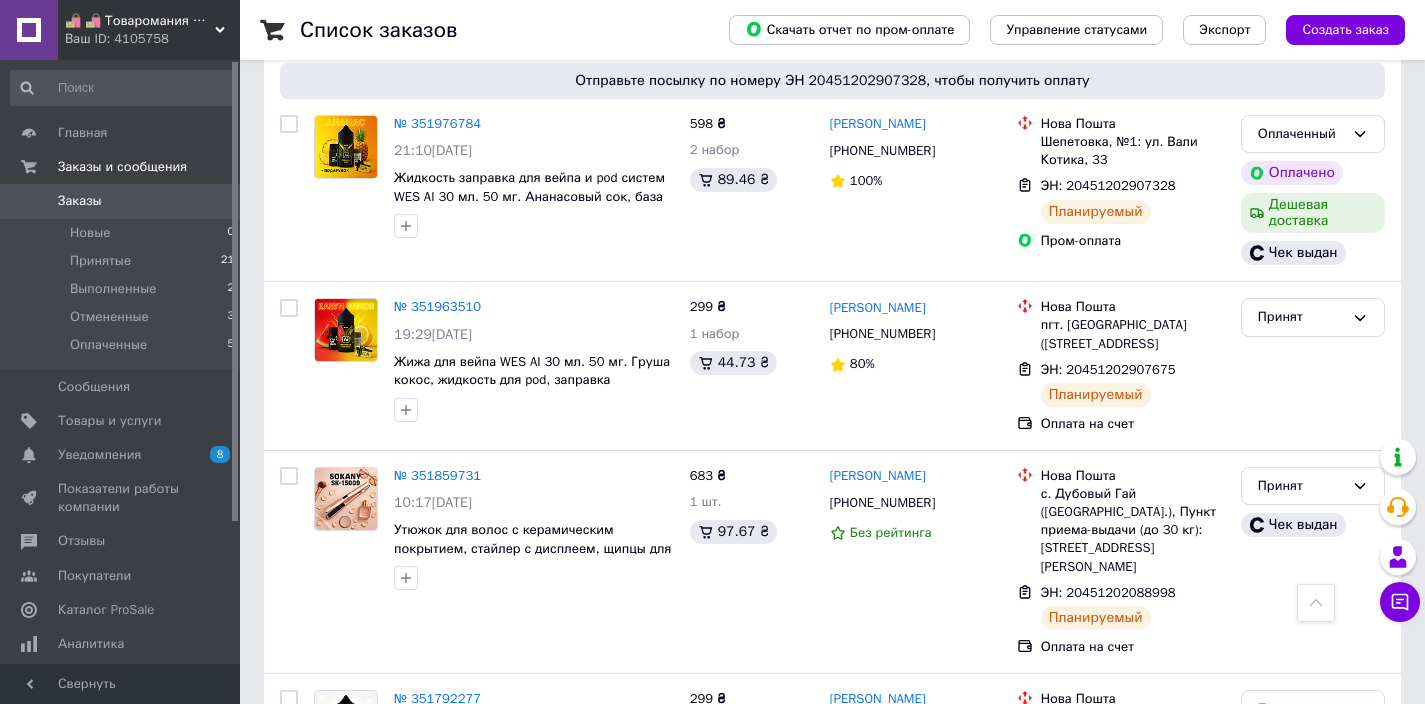 scroll, scrollTop: 952, scrollLeft: 0, axis: vertical 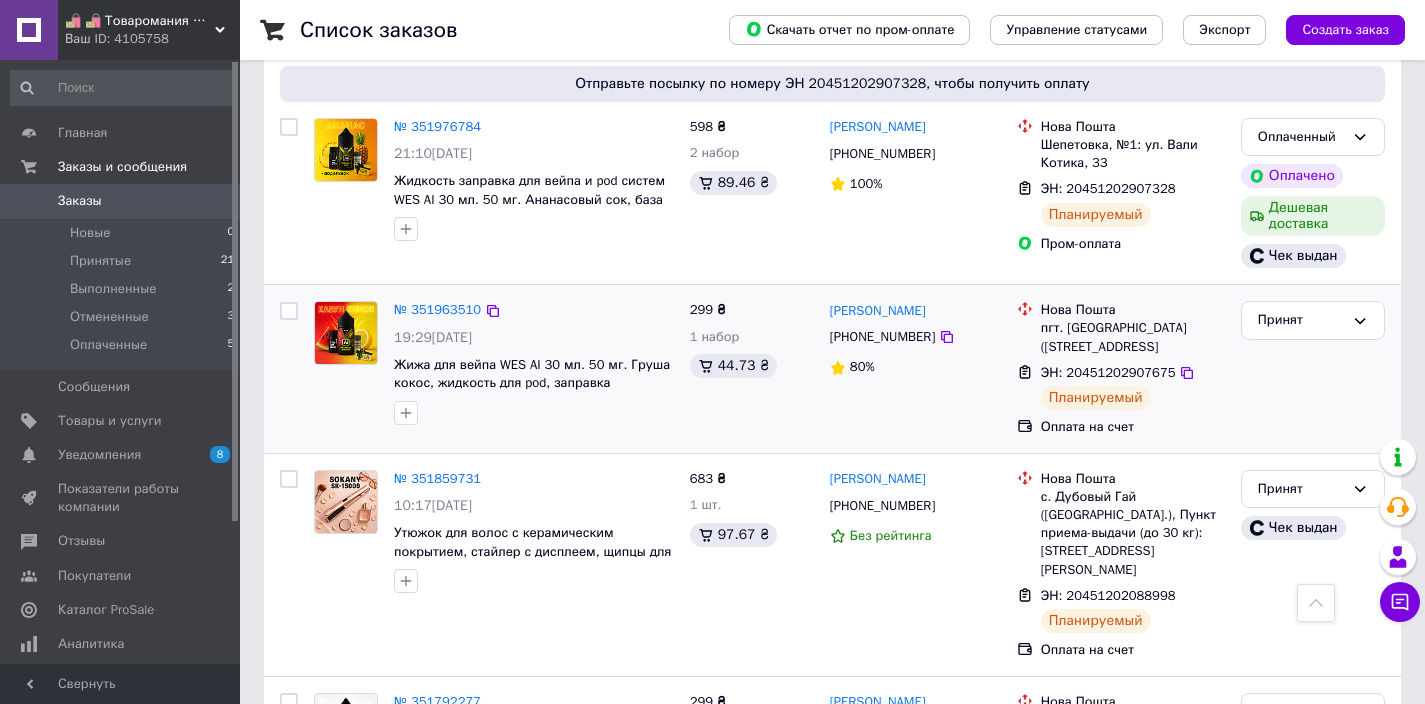 click on "+380959020781" at bounding box center [882, 337] 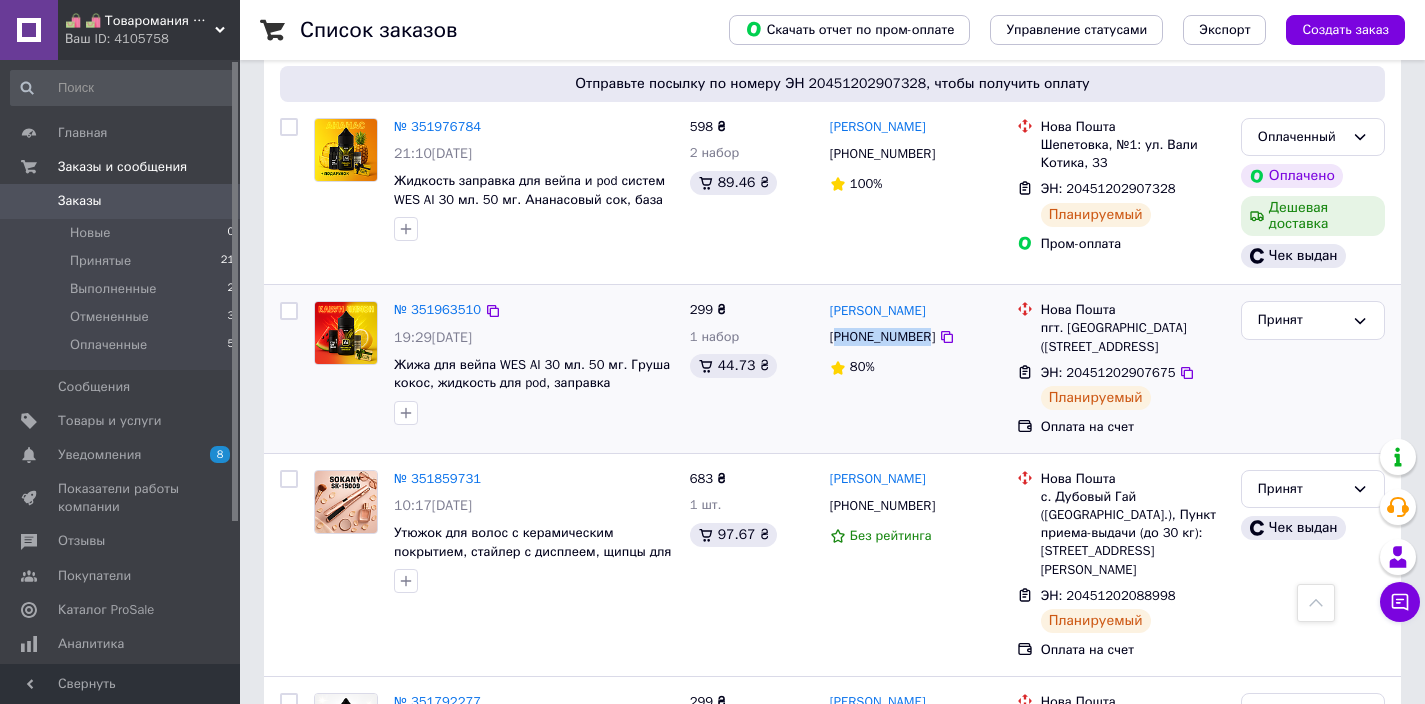 click on "+380959020781" at bounding box center (882, 337) 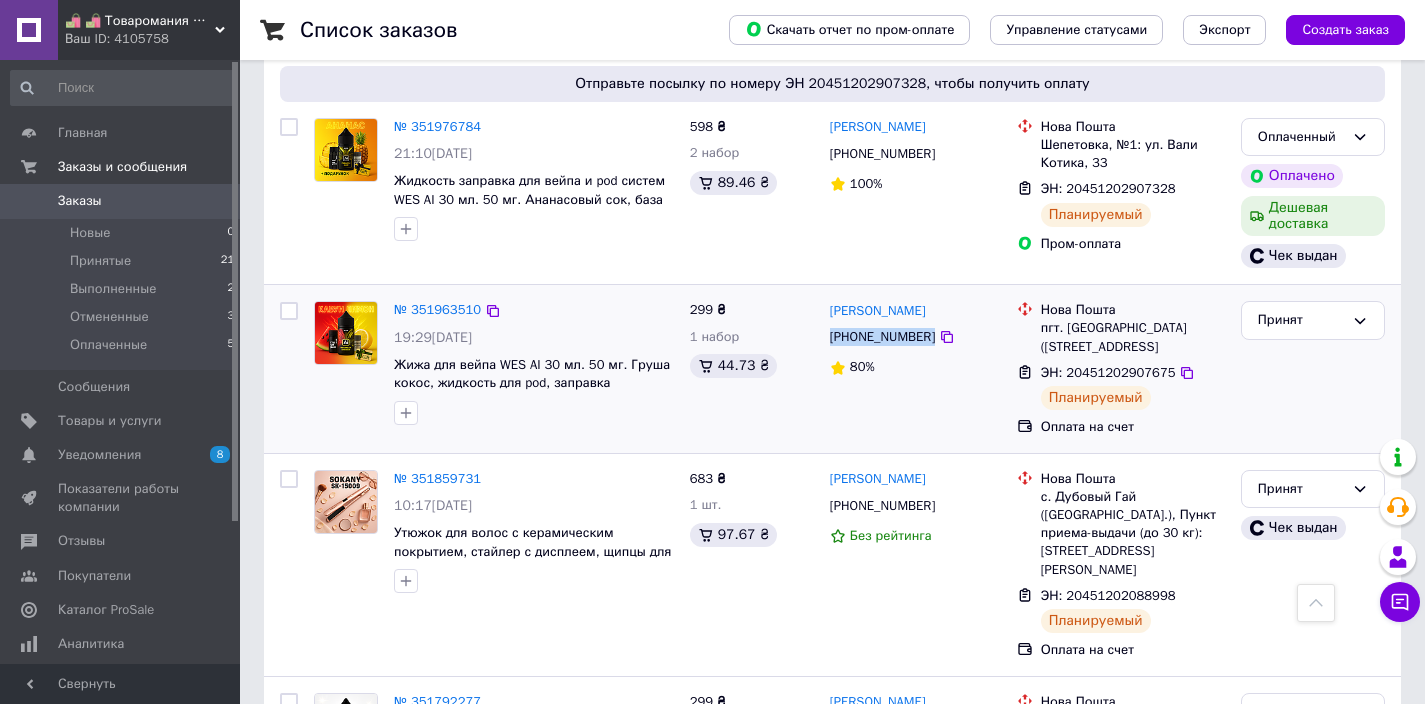 click on "+380959020781" at bounding box center (882, 337) 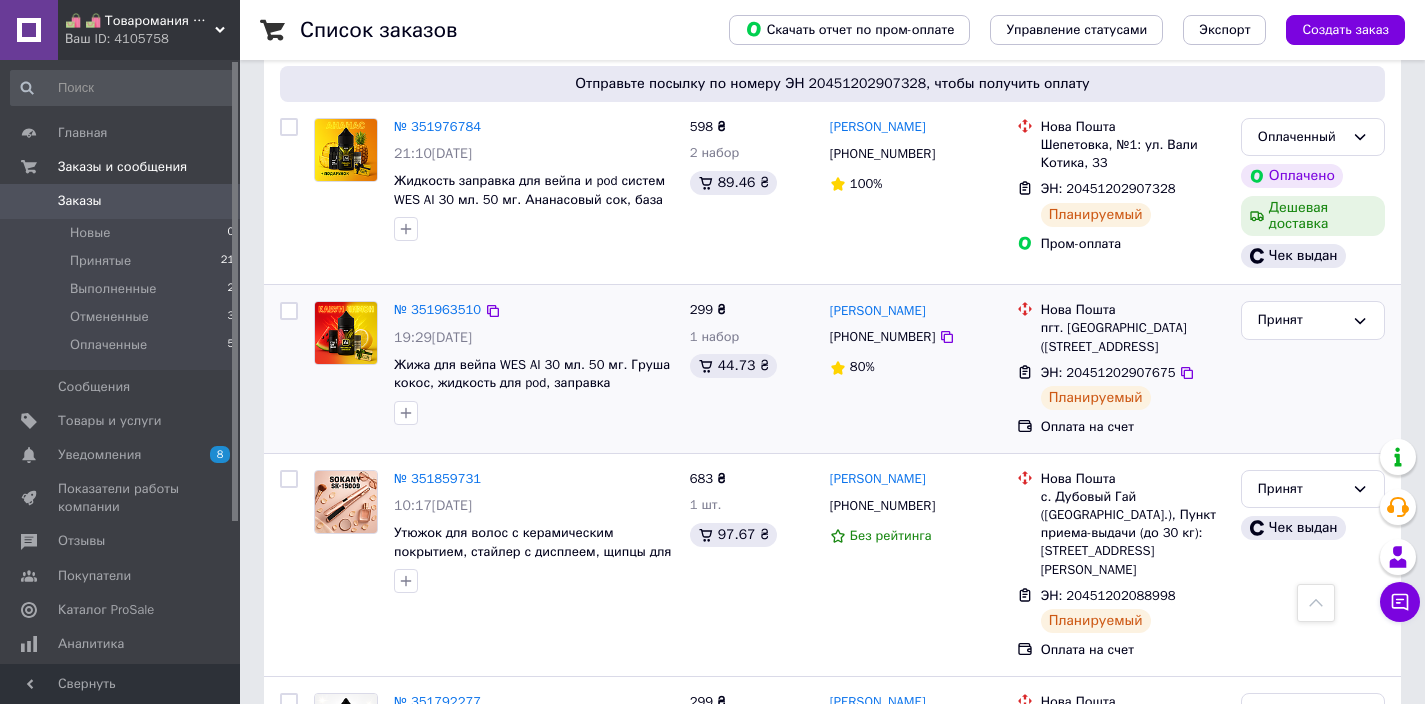click on "Принят" at bounding box center [1313, 368] 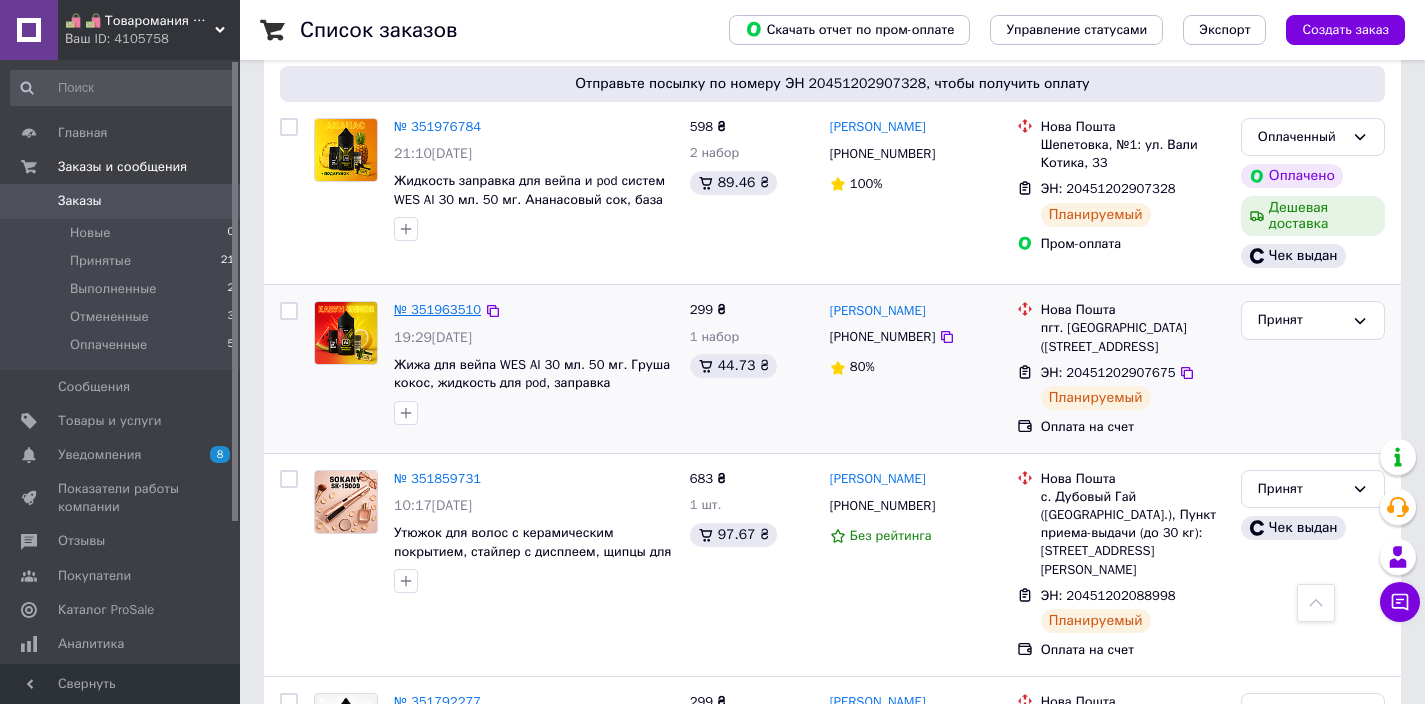 click on "№ 351963510" at bounding box center (437, 309) 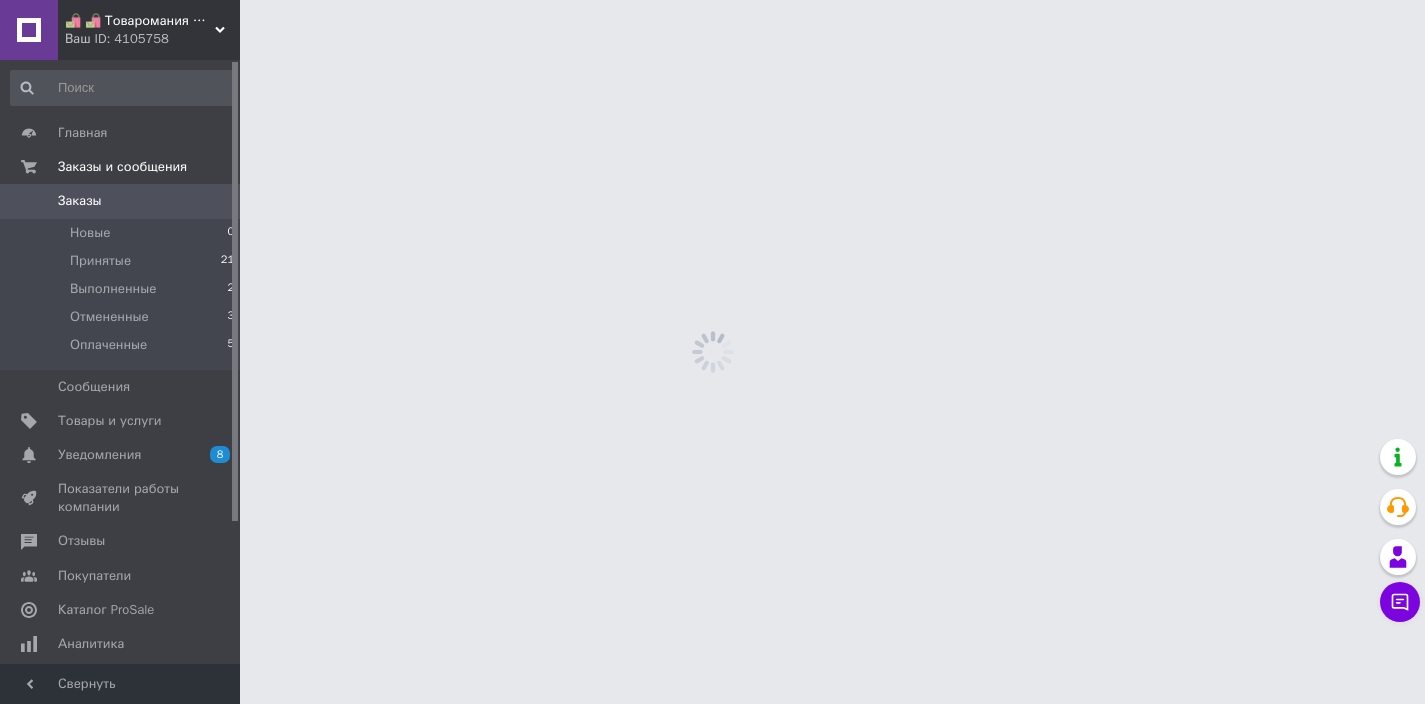 scroll, scrollTop: 0, scrollLeft: 0, axis: both 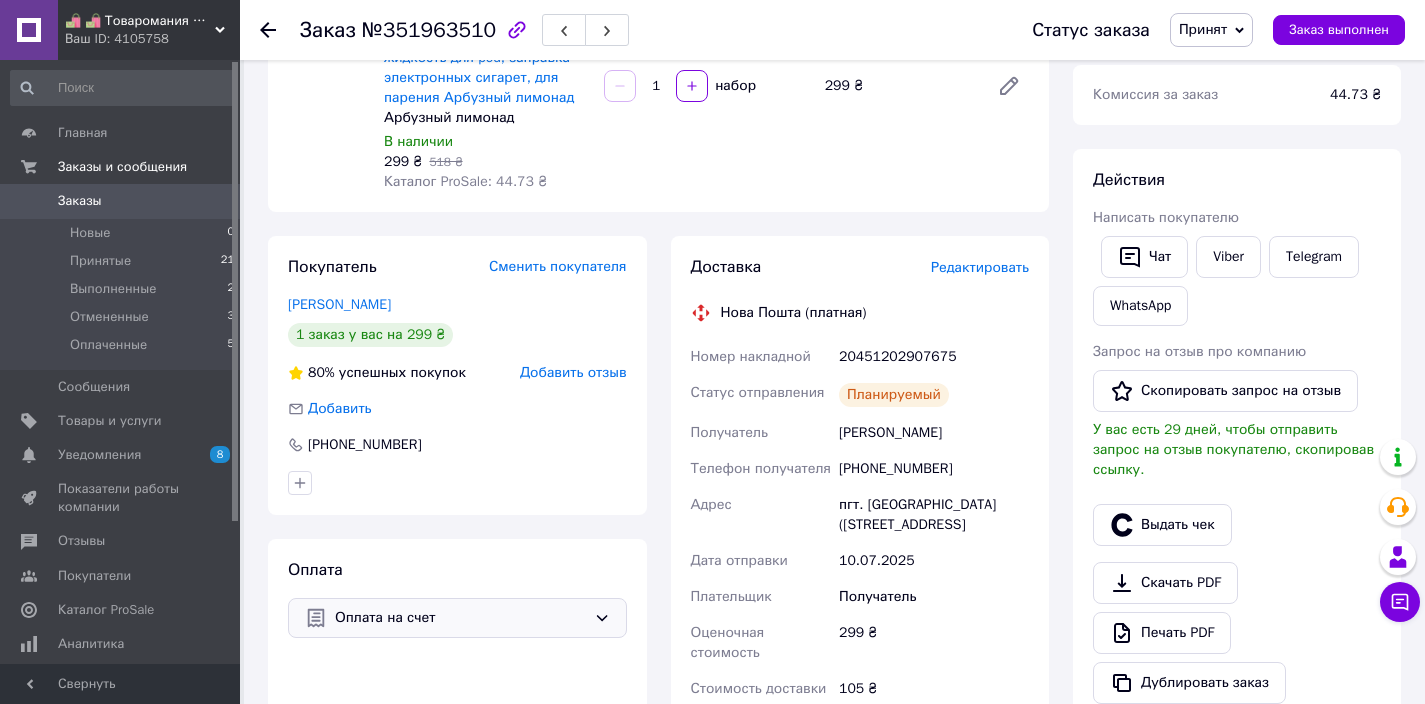 click on "Оплата на счет" at bounding box center [460, 618] 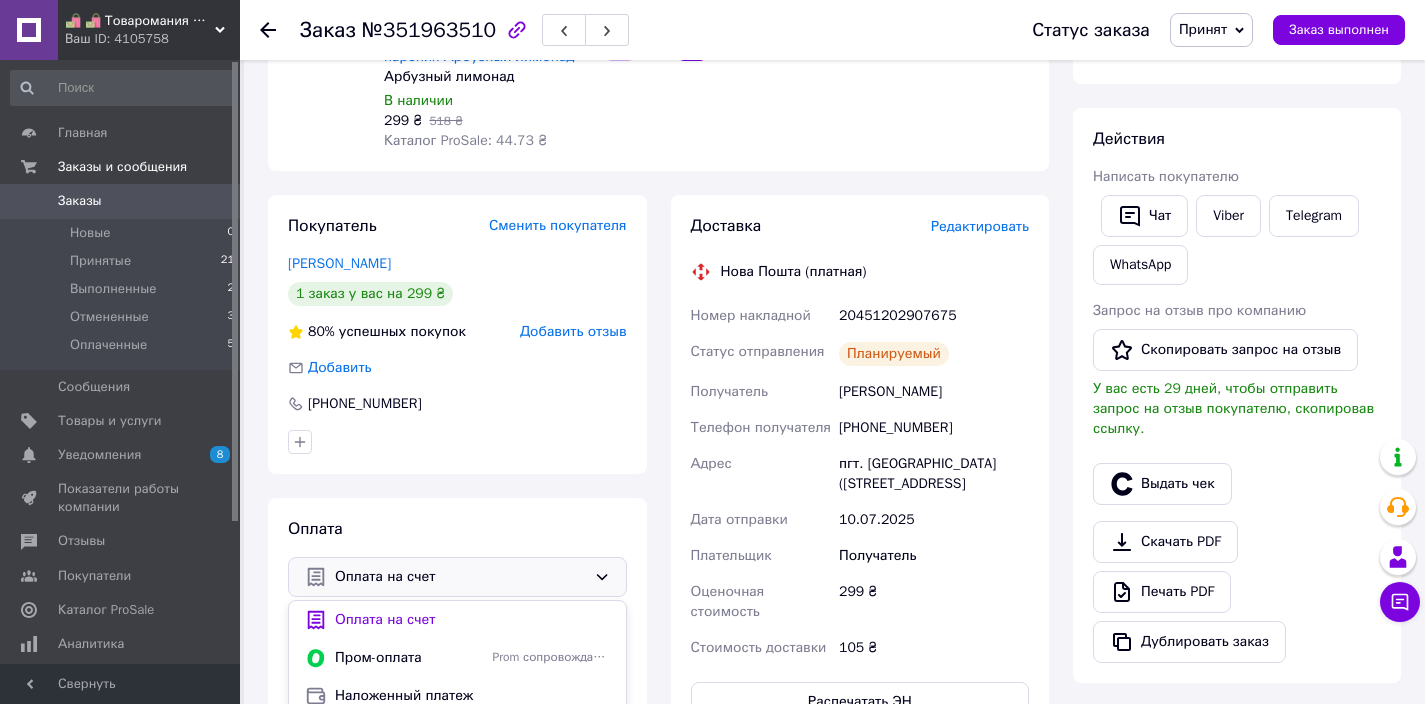 scroll, scrollTop: 331, scrollLeft: 0, axis: vertical 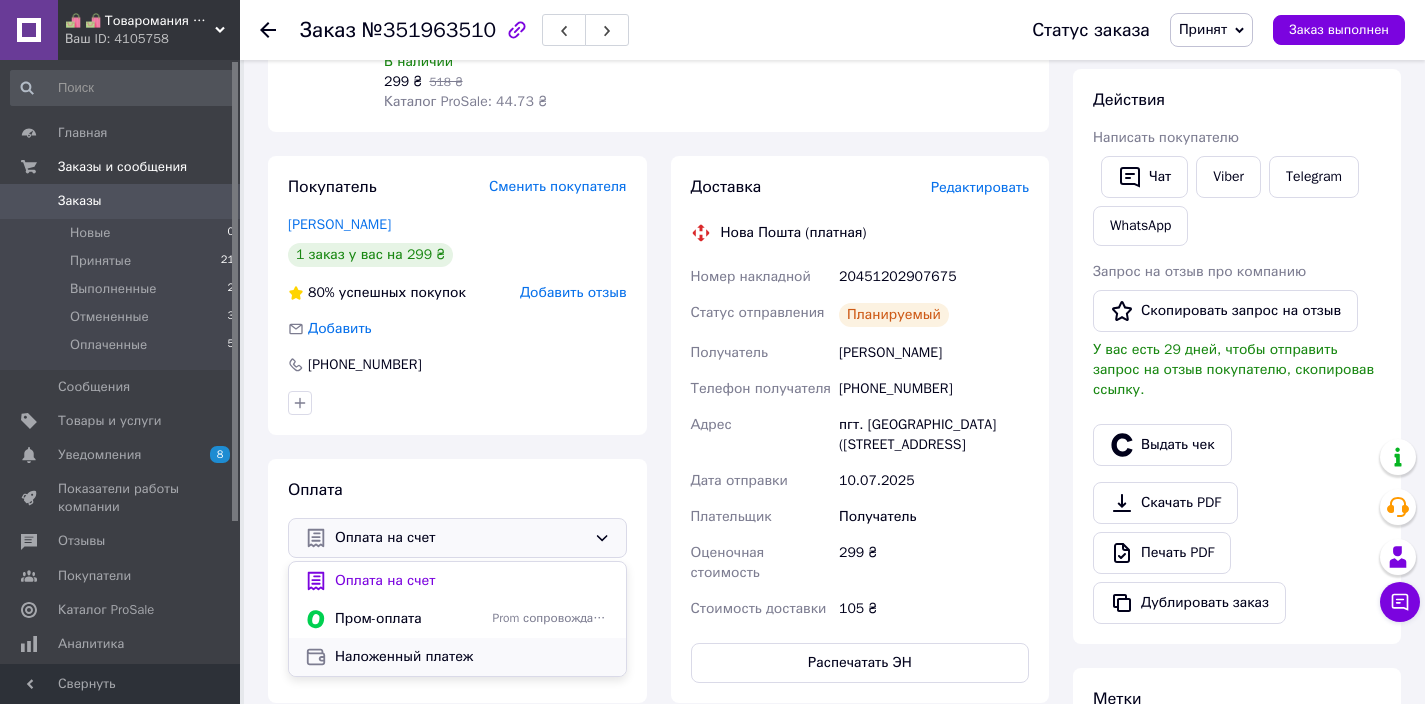click on "Наложенный платеж" at bounding box center (472, 657) 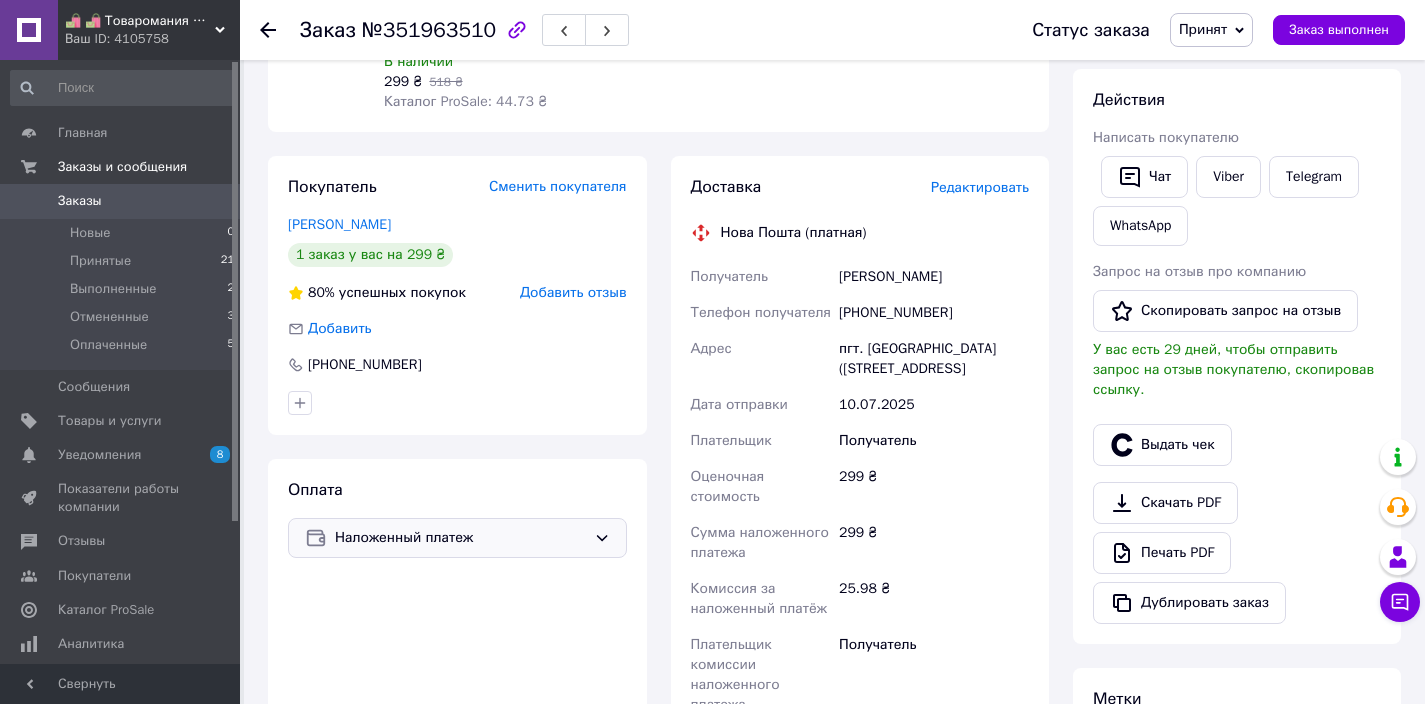 click on "Товары в заказе (1) Добавить товар - 42% Жижа для вейпа WES AI 30 мл. 50 мг. Груша кокос, жидкость для pod, заправка электронных сигарет, для парения Арбузный лимонад Арбузный лимонад В наличии 299 ₴   518 ₴ Каталог ProSale: 44.73 ₴  1   набор 299 ₴" at bounding box center (658, -14) 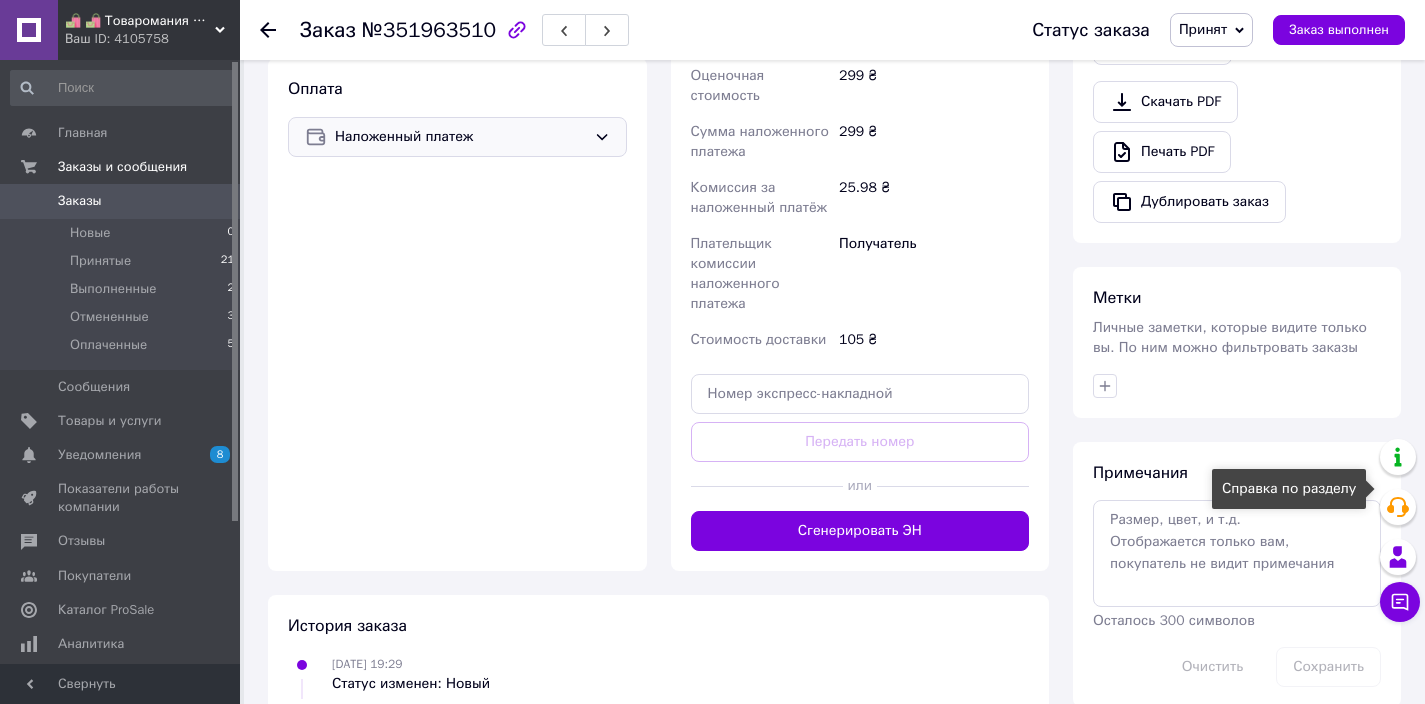 scroll, scrollTop: 764, scrollLeft: 0, axis: vertical 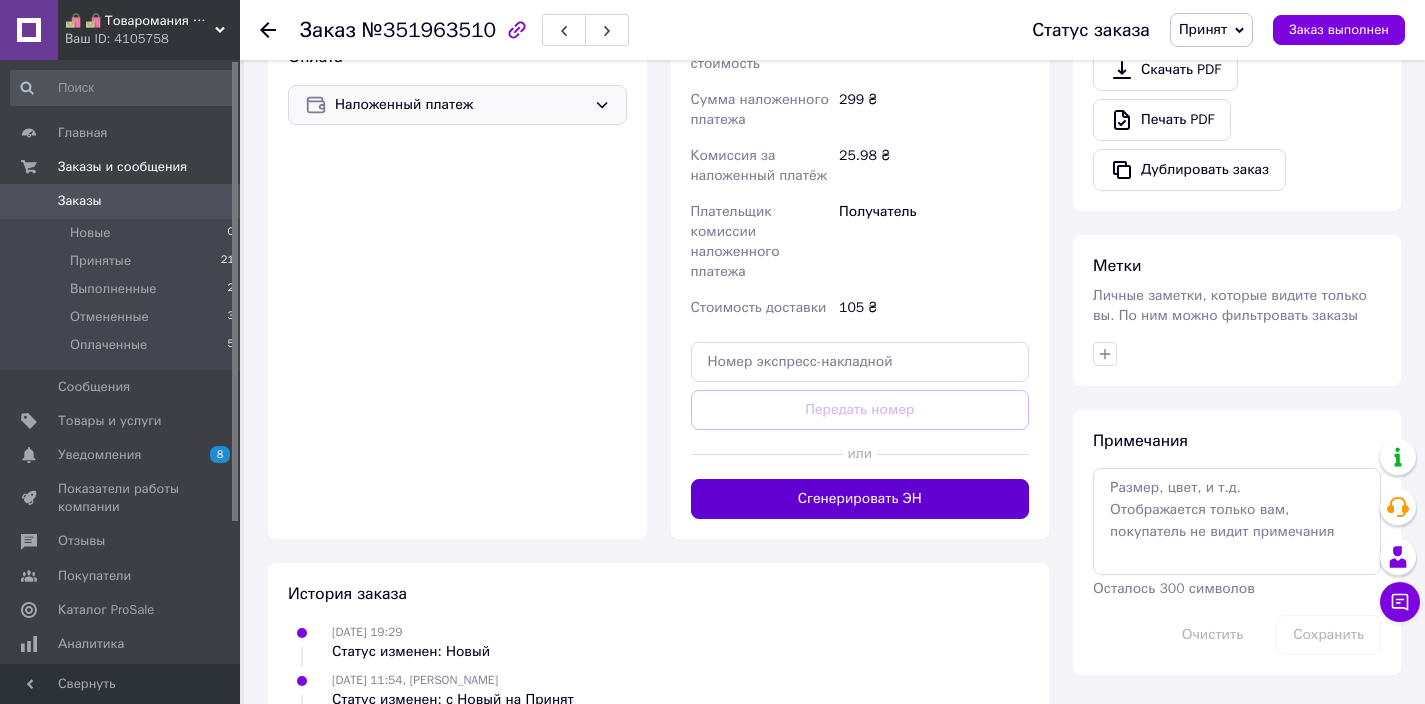 click on "Сгенерировать ЭН" at bounding box center [860, 499] 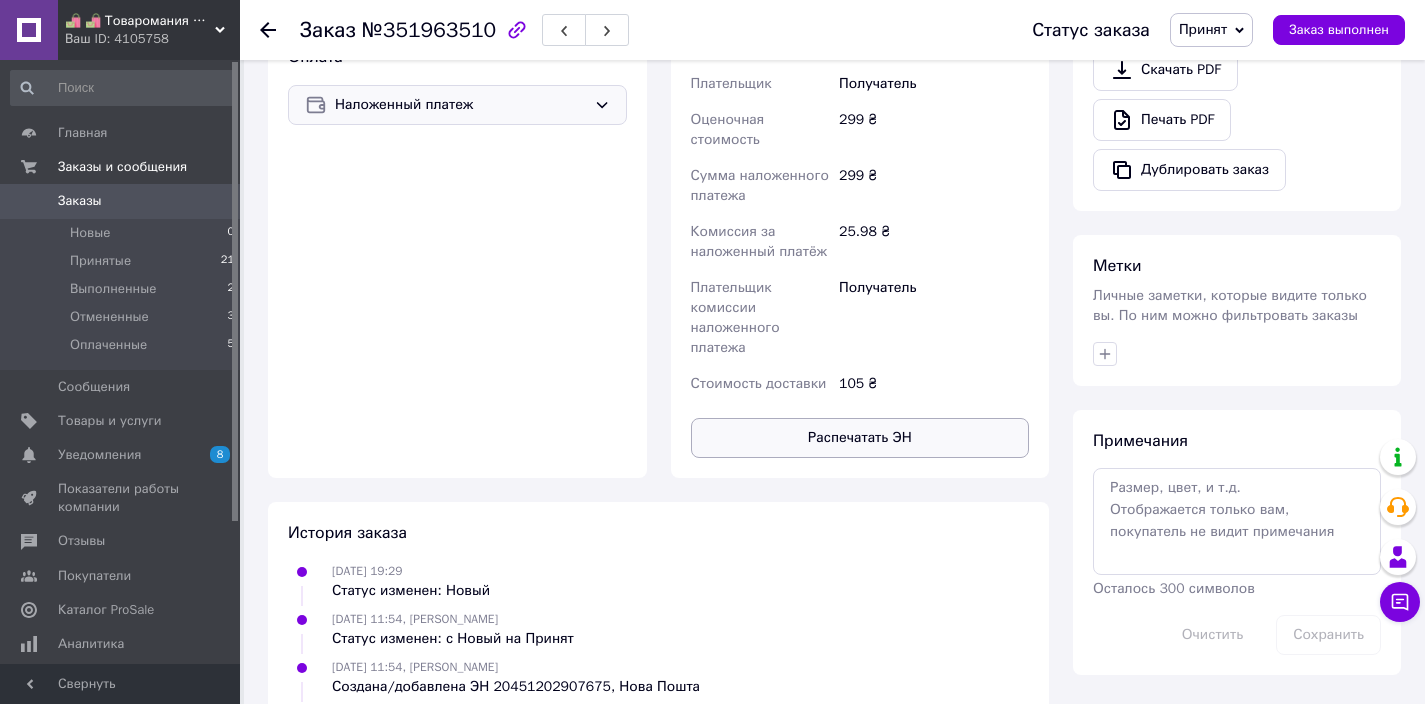 click on "Распечатать ЭН" at bounding box center (860, 438) 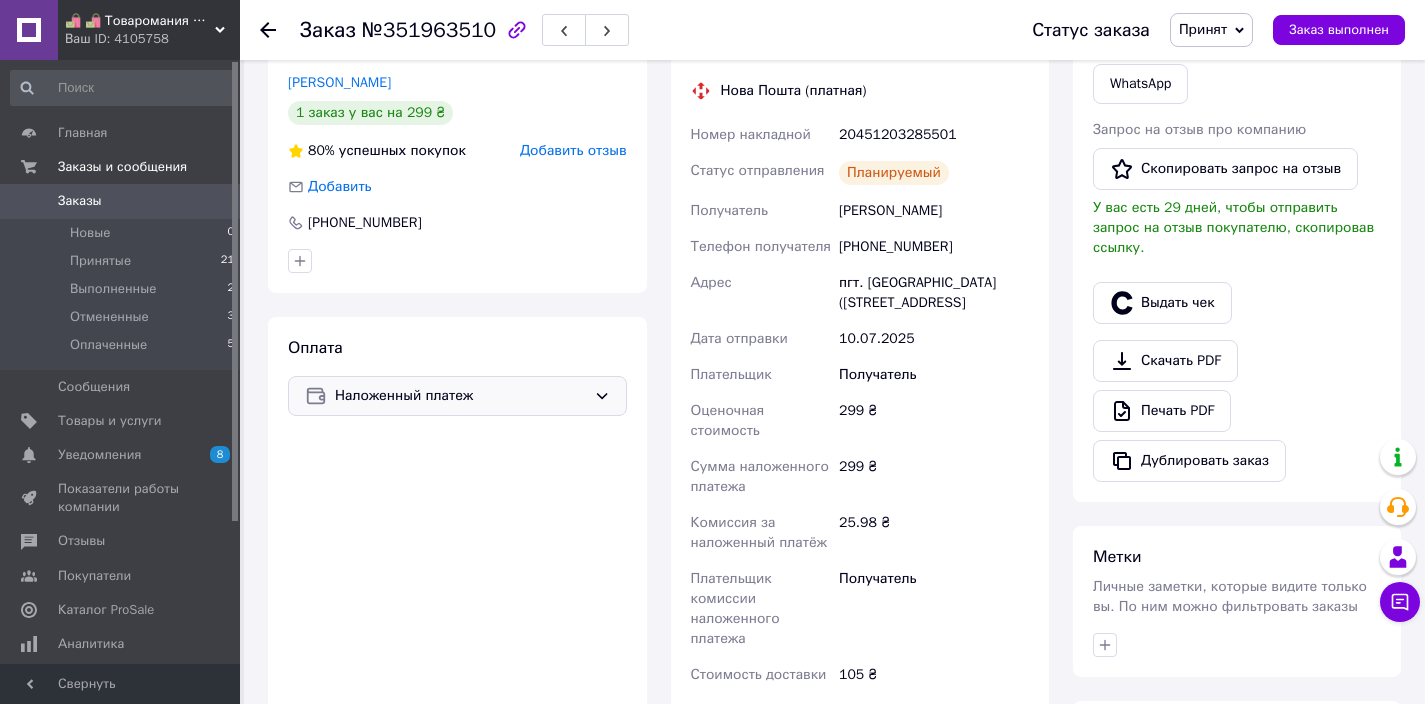 scroll, scrollTop: 480, scrollLeft: 0, axis: vertical 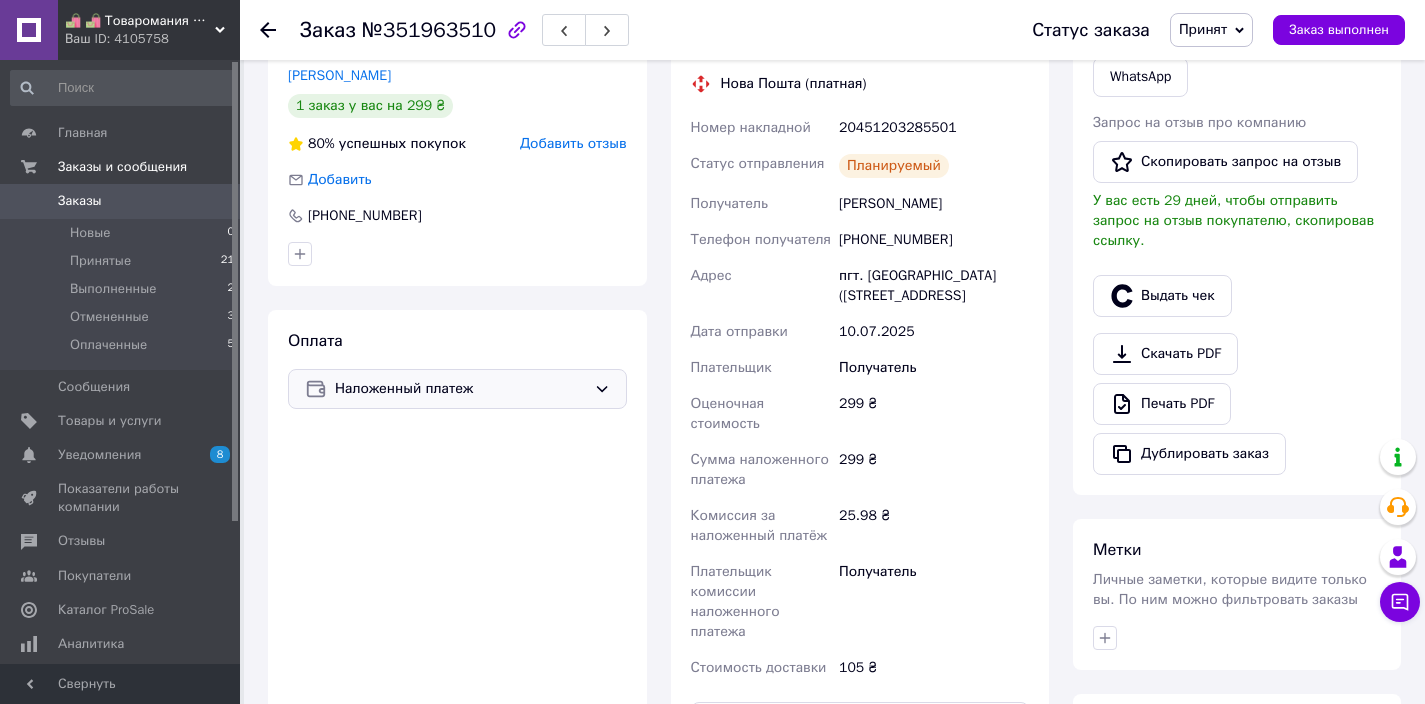 click on "Действия Написать покупателю   Чат Viber Telegram WhatsApp Запрос на отзыв про компанию   Скопировать запрос на отзыв У вас есть 29 дней, чтобы отправить запрос на отзыв покупателю, скопировав ссылку.   Выдать чек   Скачать PDF   Печать PDF   Дублировать заказ" at bounding box center (1237, 207) 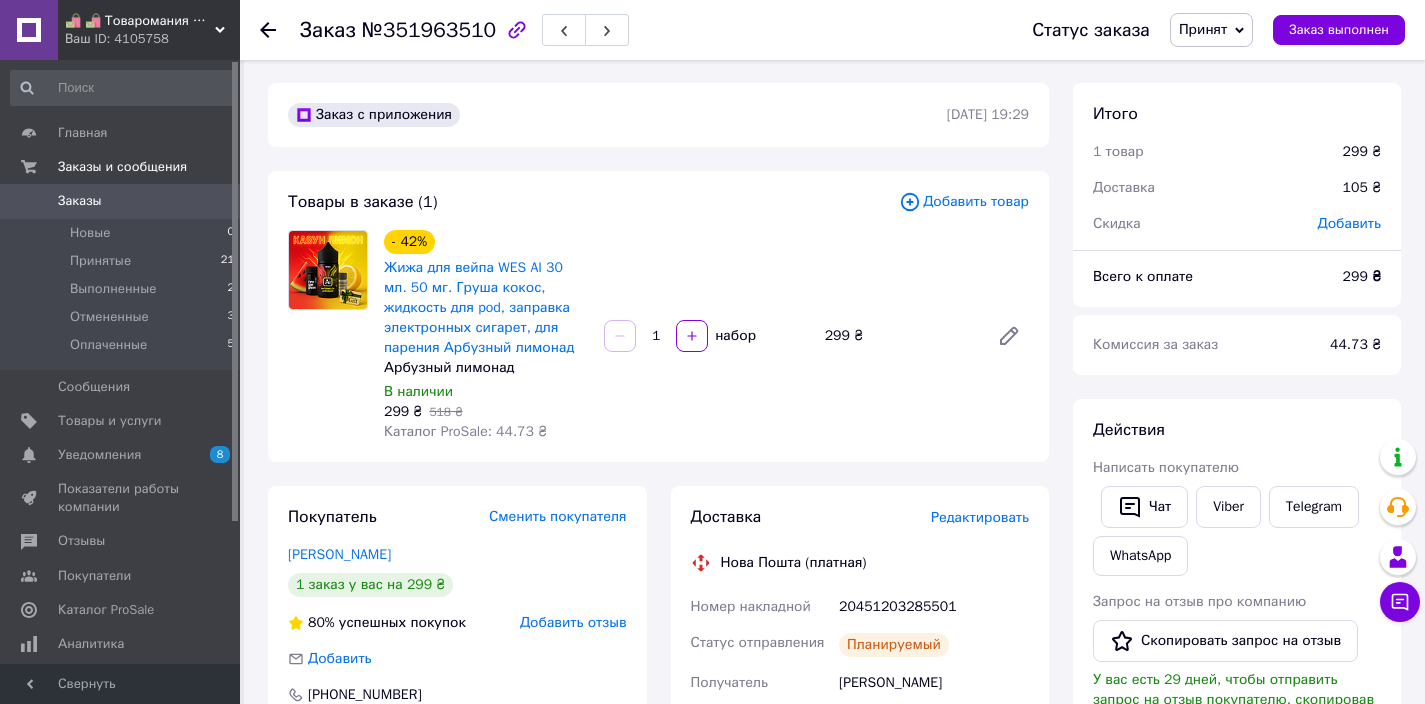 scroll, scrollTop: 0, scrollLeft: 0, axis: both 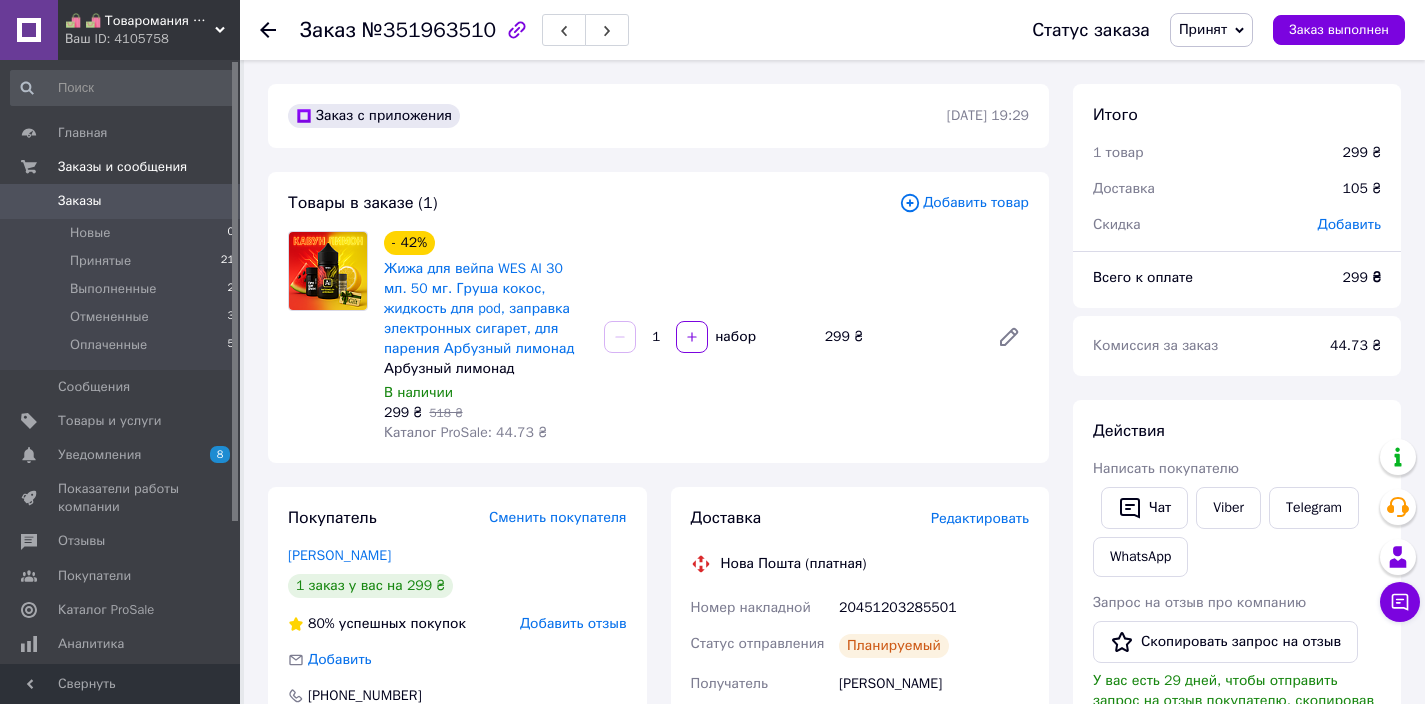 click on "0" at bounding box center (212, 201) 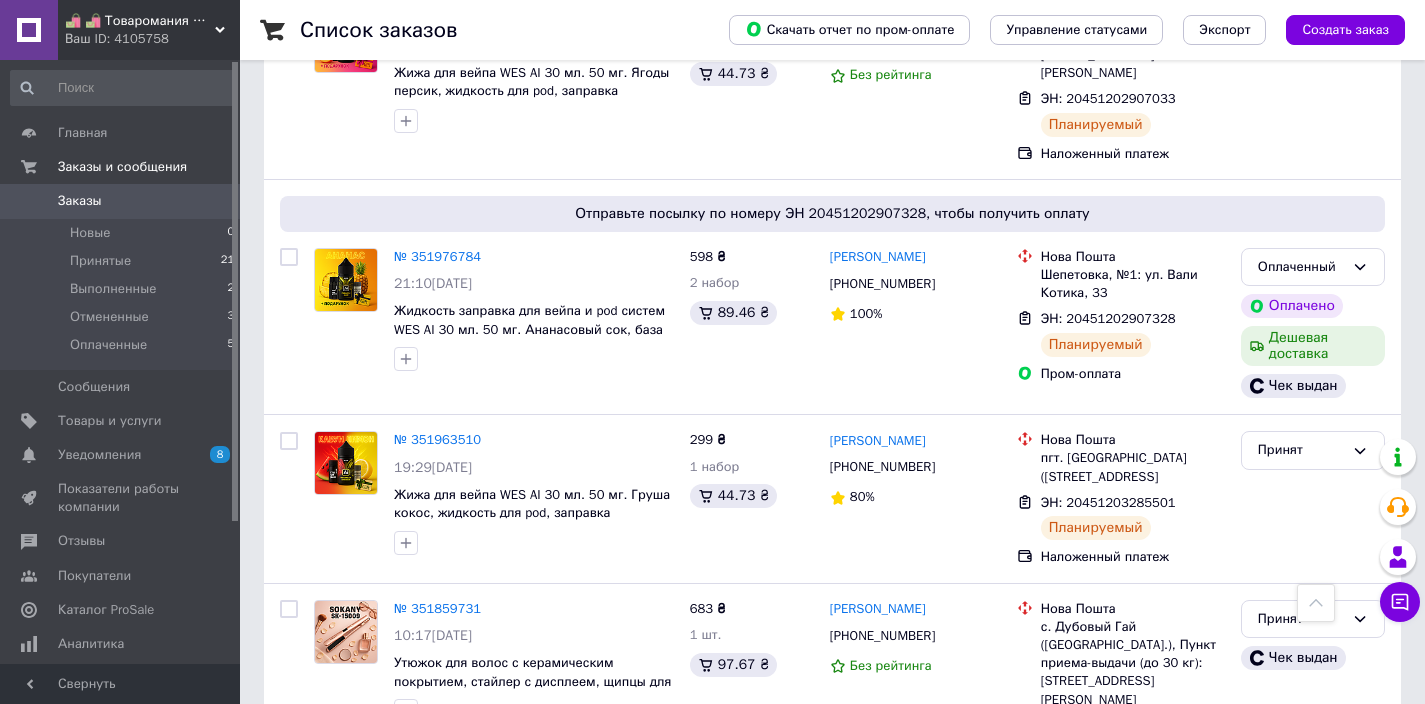 scroll, scrollTop: 780, scrollLeft: 0, axis: vertical 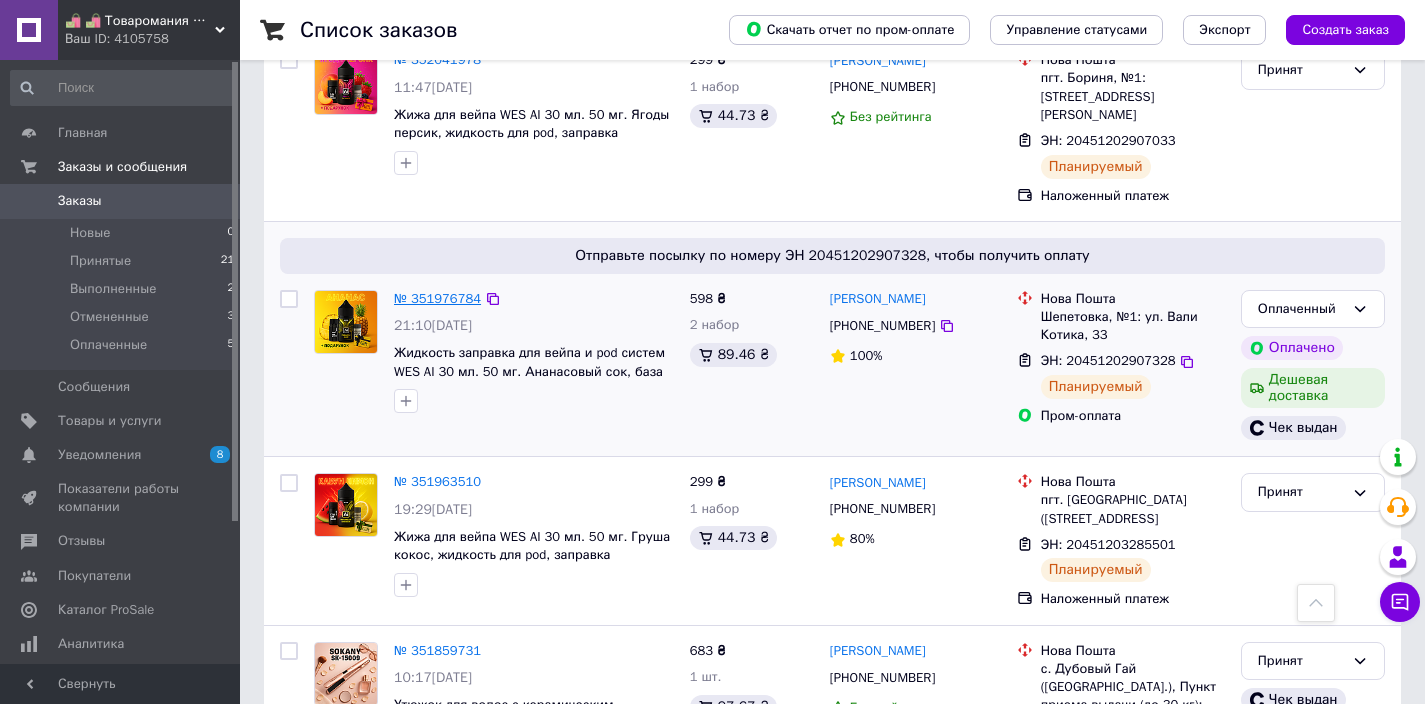 click on "№ 351976784" at bounding box center [437, 298] 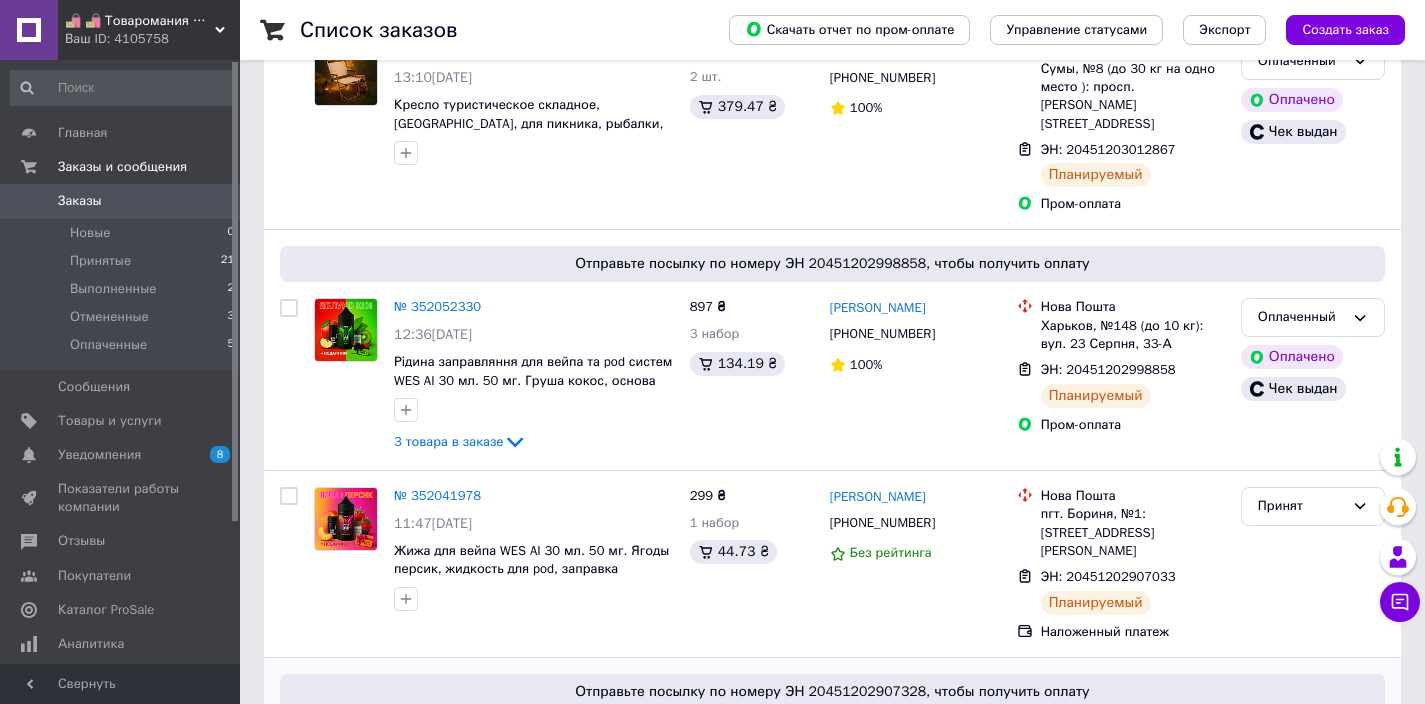 scroll, scrollTop: 300, scrollLeft: 0, axis: vertical 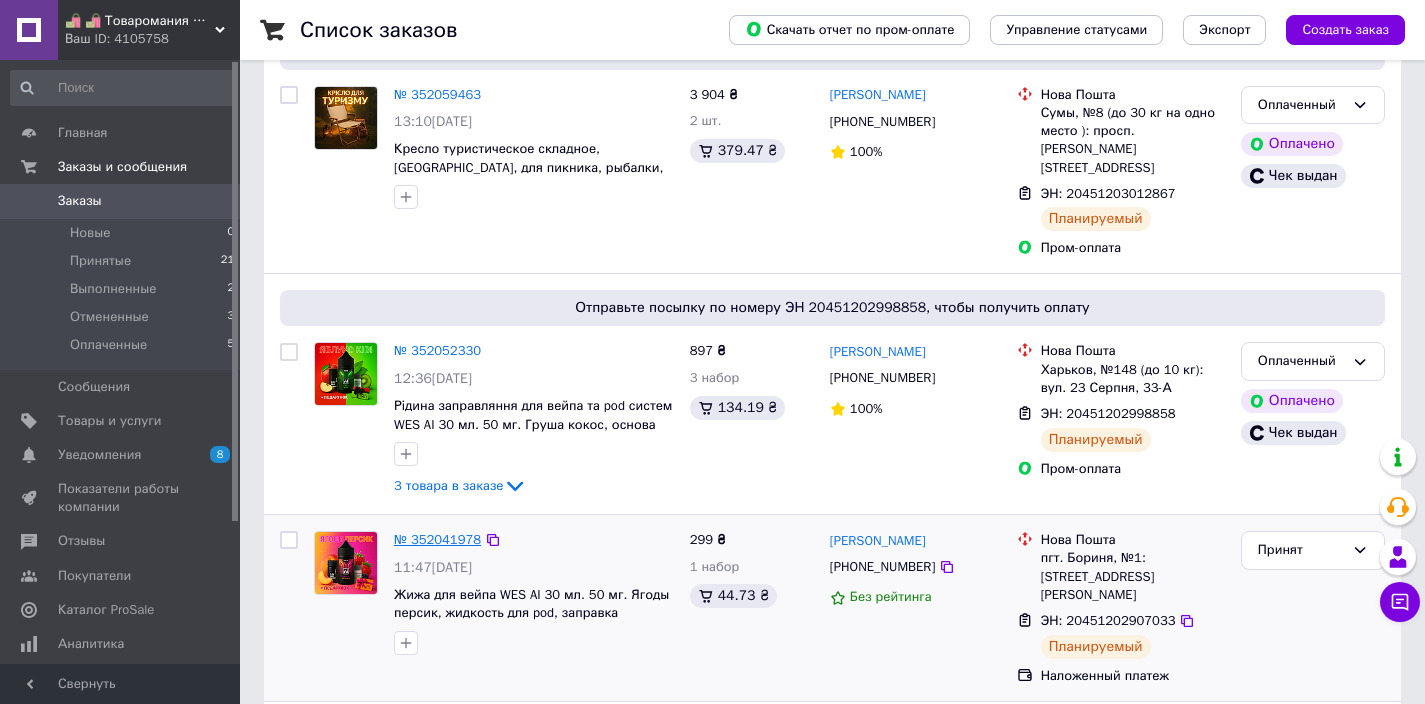 click on "№ 352041978" at bounding box center [437, 539] 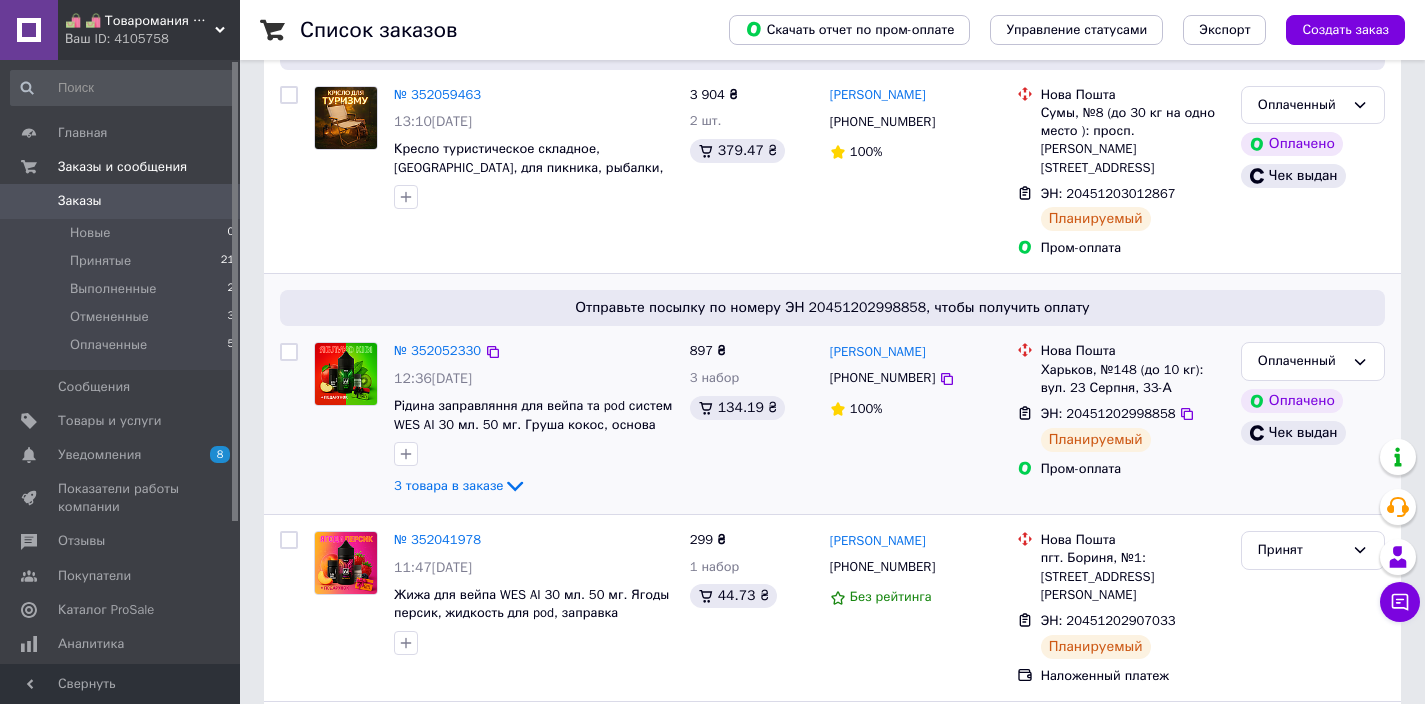 click on "№ 352052330 12:36, 10.07.2025 Рідина заправляння для вейпа та pod систем WES AI 30 мл. 50 мг. Груша кокос, основа для самозамісу Яблоко киви 3 товара в заказе" at bounding box center (534, 420) 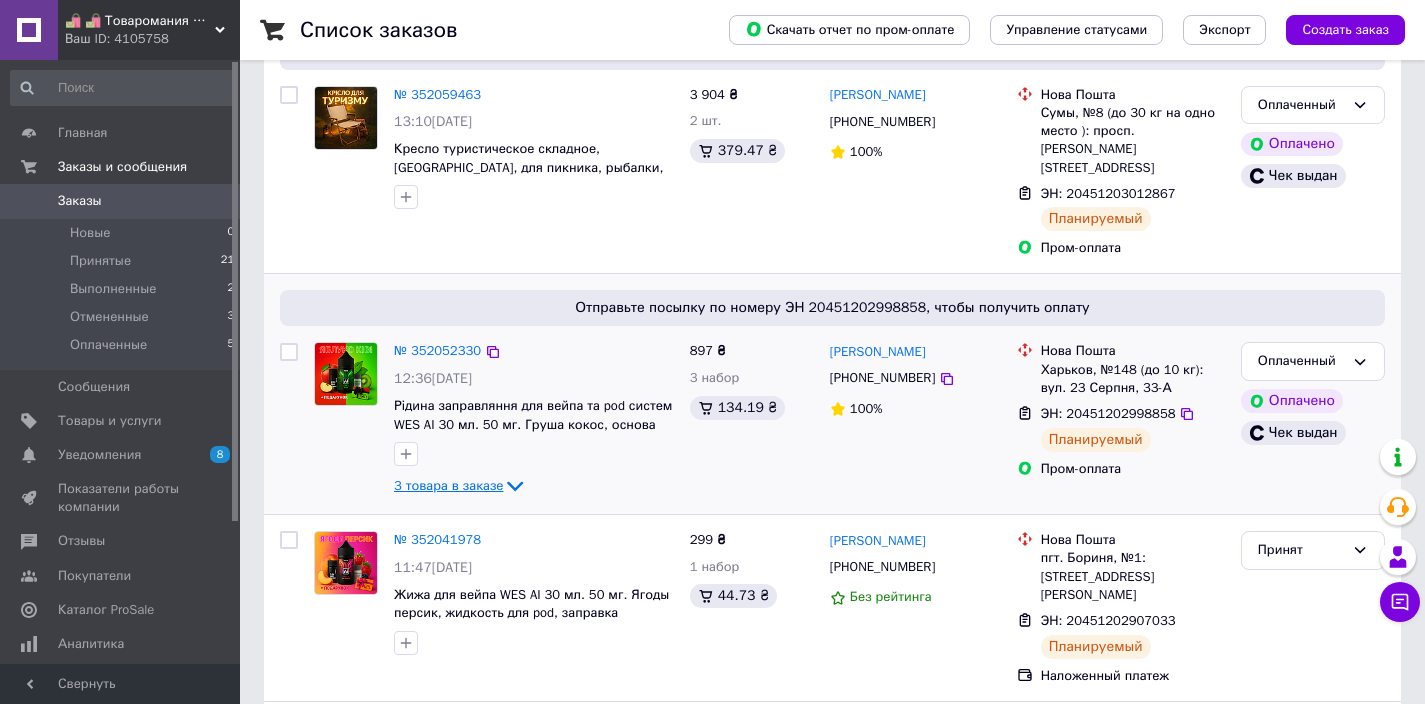 click 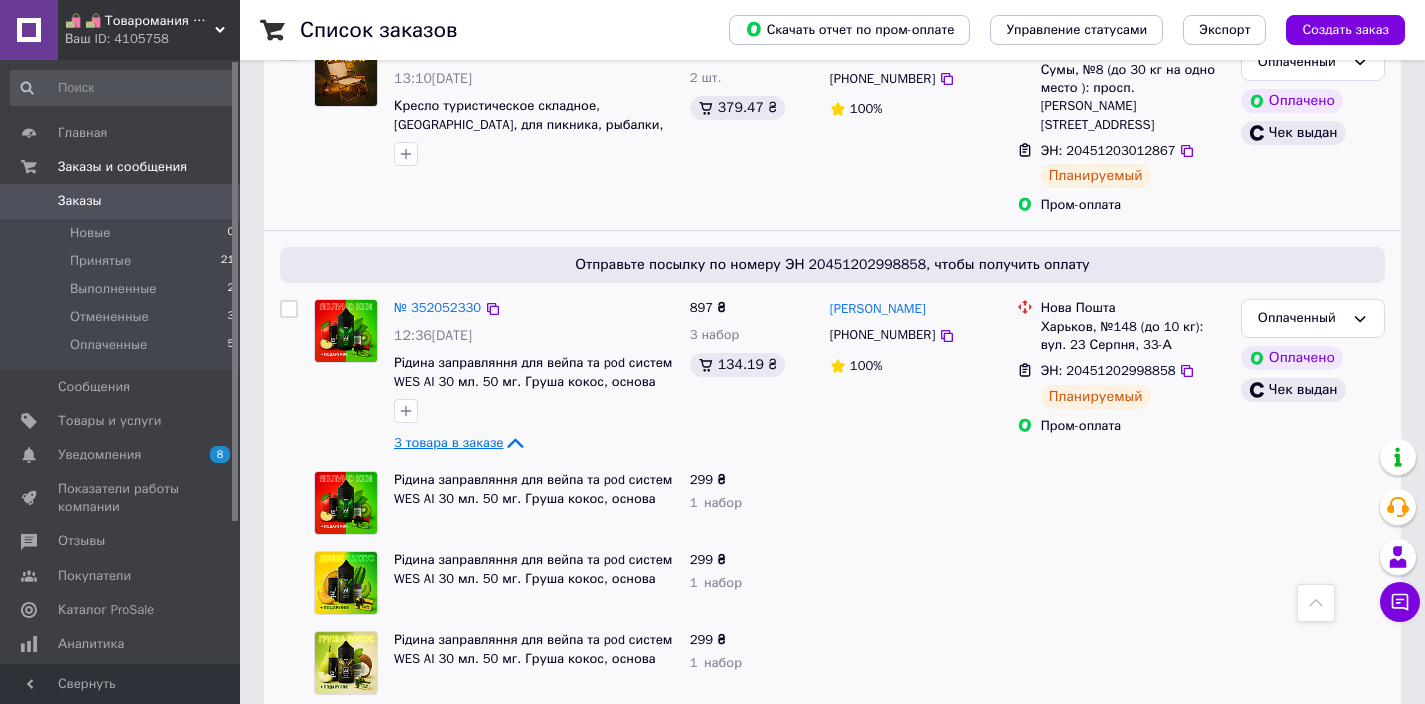 scroll, scrollTop: 340, scrollLeft: 0, axis: vertical 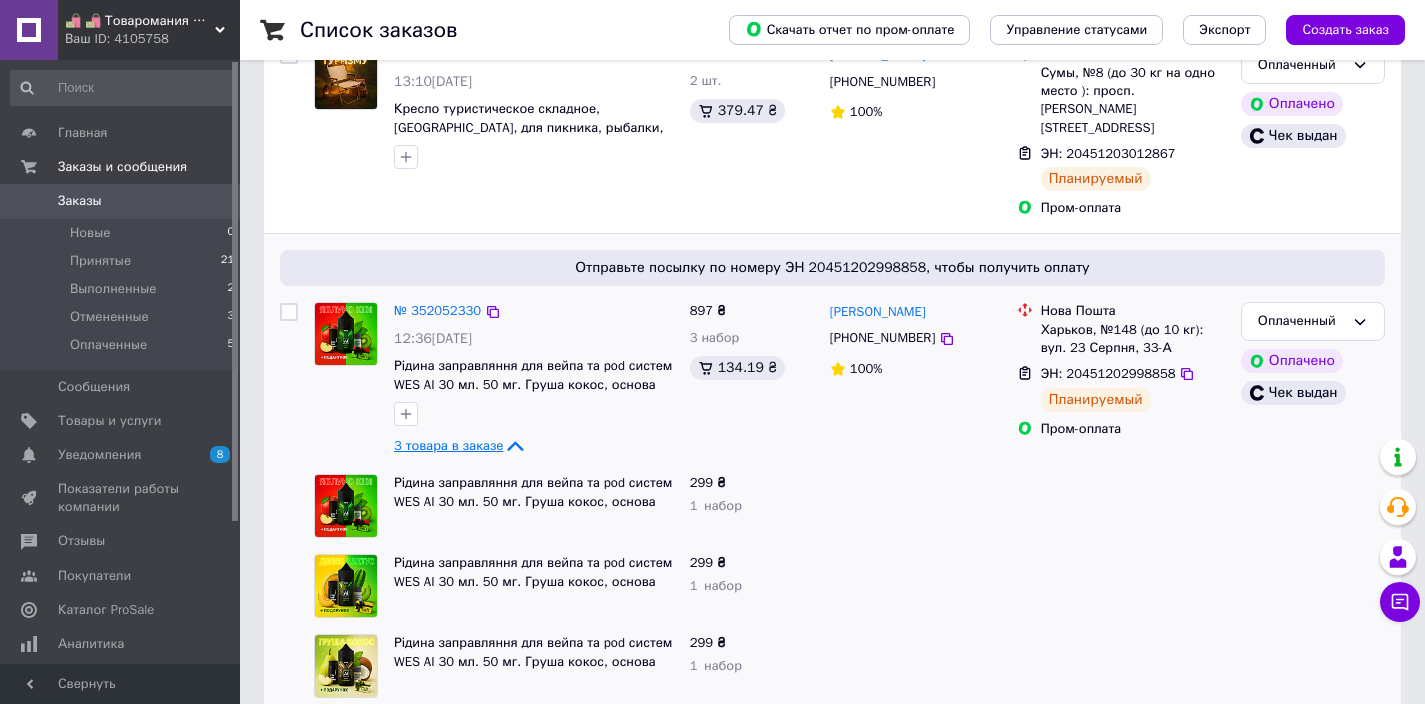 click on "Отправьте посылку по номеру ЭН 20451202998858, чтобы получить оплату № 352052330 12:36, 10.07.2025 Рідина заправляння для вейпа та pod систем WES AI 30 мл. 50 мг. Груша кокос, основа для самозамісу Яблоко киви 3 товара в заказе 897 ₴ 3 набор 134.19 ₴ Денис Дерябкін +380666774782 100% Нова Пошта Харьков, №148 (до 10 кг): вул. 23 Серпня, 33-А ЭН: 20451202998858 Планируемый Пром-оплата Оплаченный Оплачено Чек выдан" at bounding box center (832, 354) 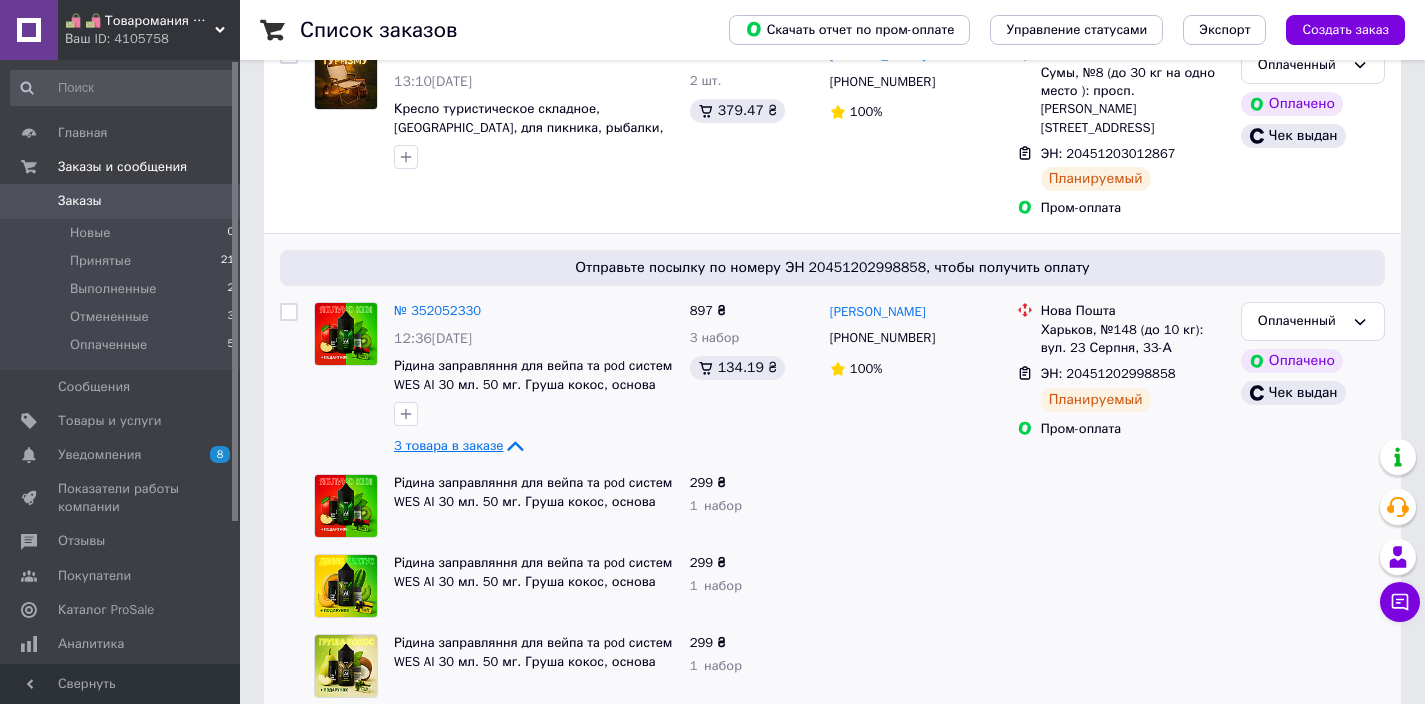 click on "№ 352052330" at bounding box center [437, 311] 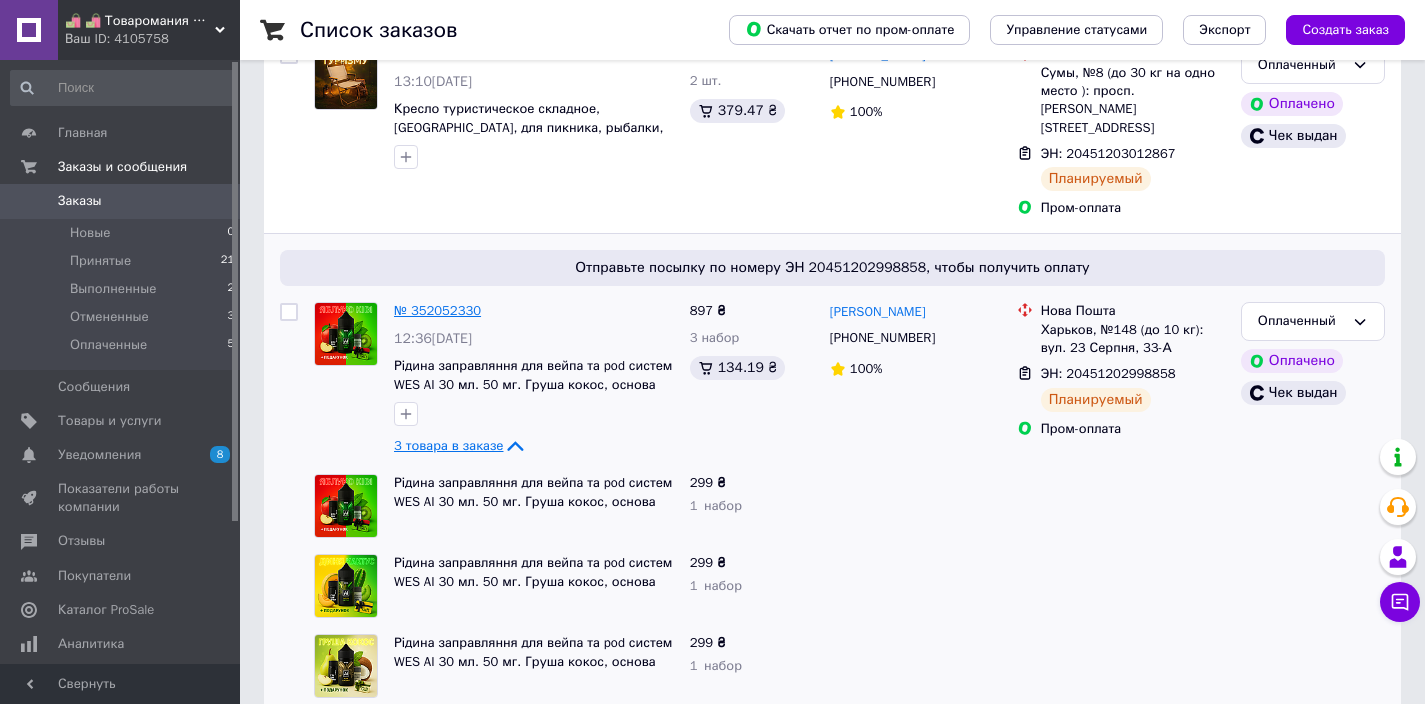 click on "№ 352052330" at bounding box center [437, 310] 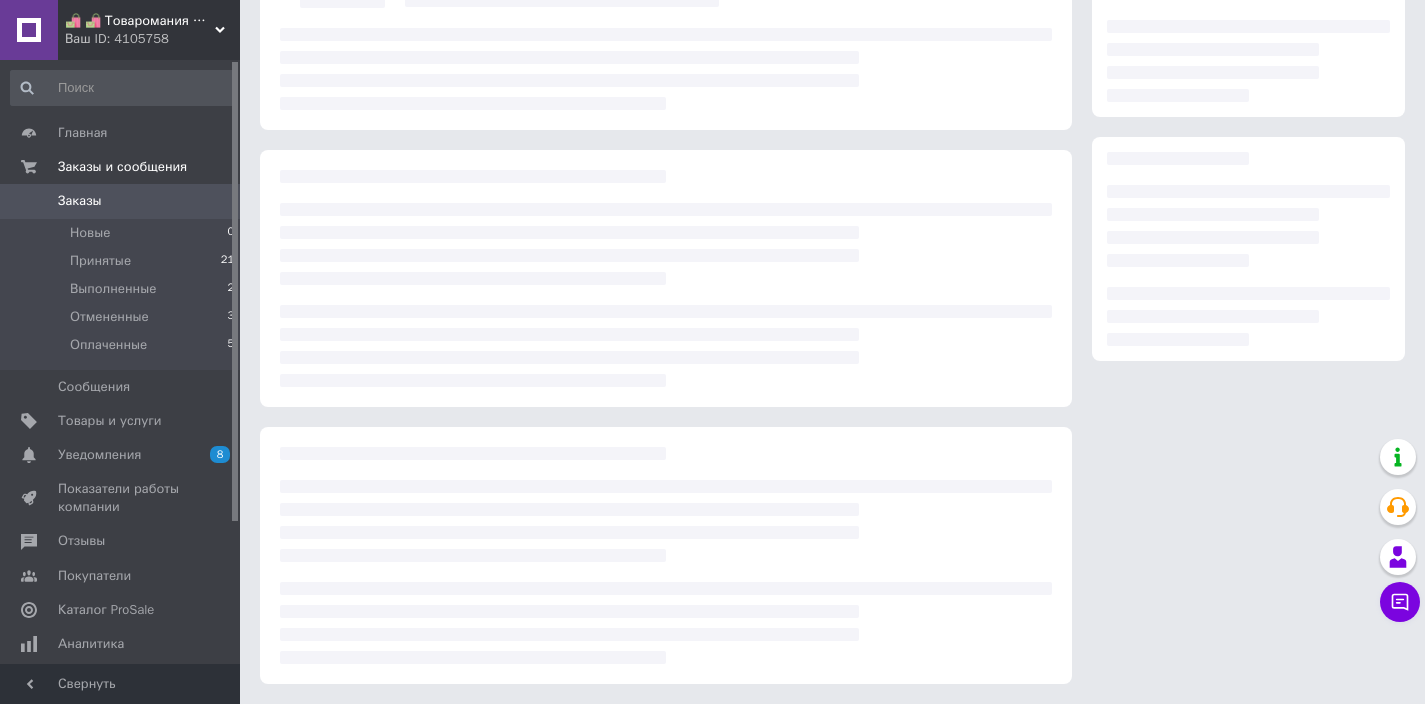 scroll, scrollTop: 340, scrollLeft: 0, axis: vertical 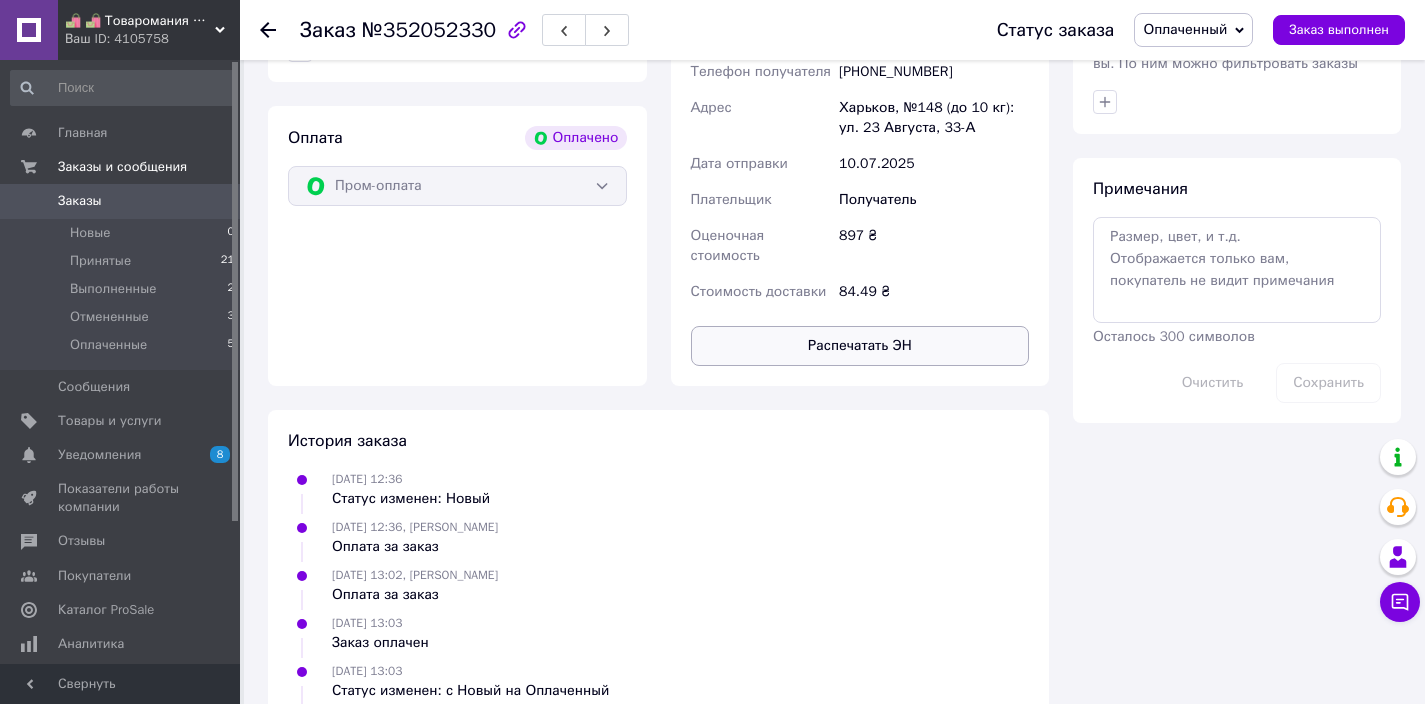click on "Распечатать ЭН" at bounding box center (860, 346) 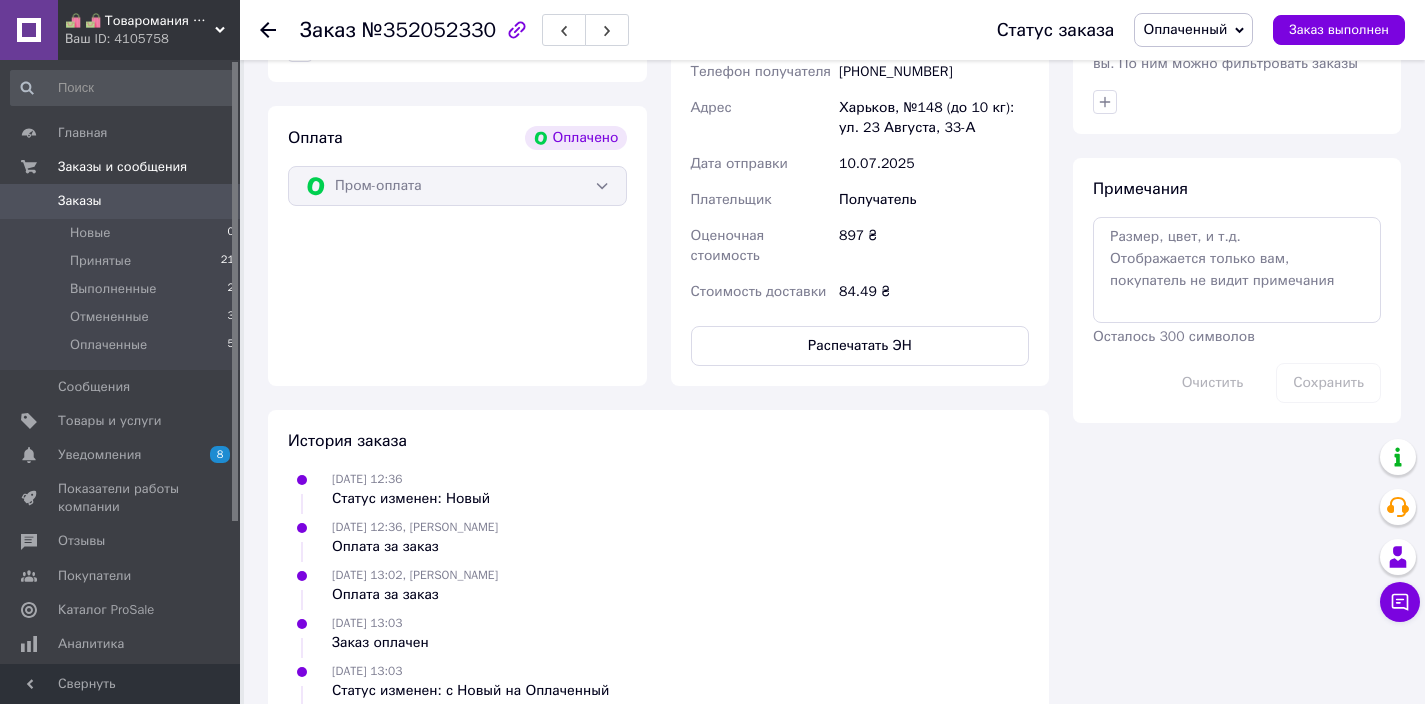 type 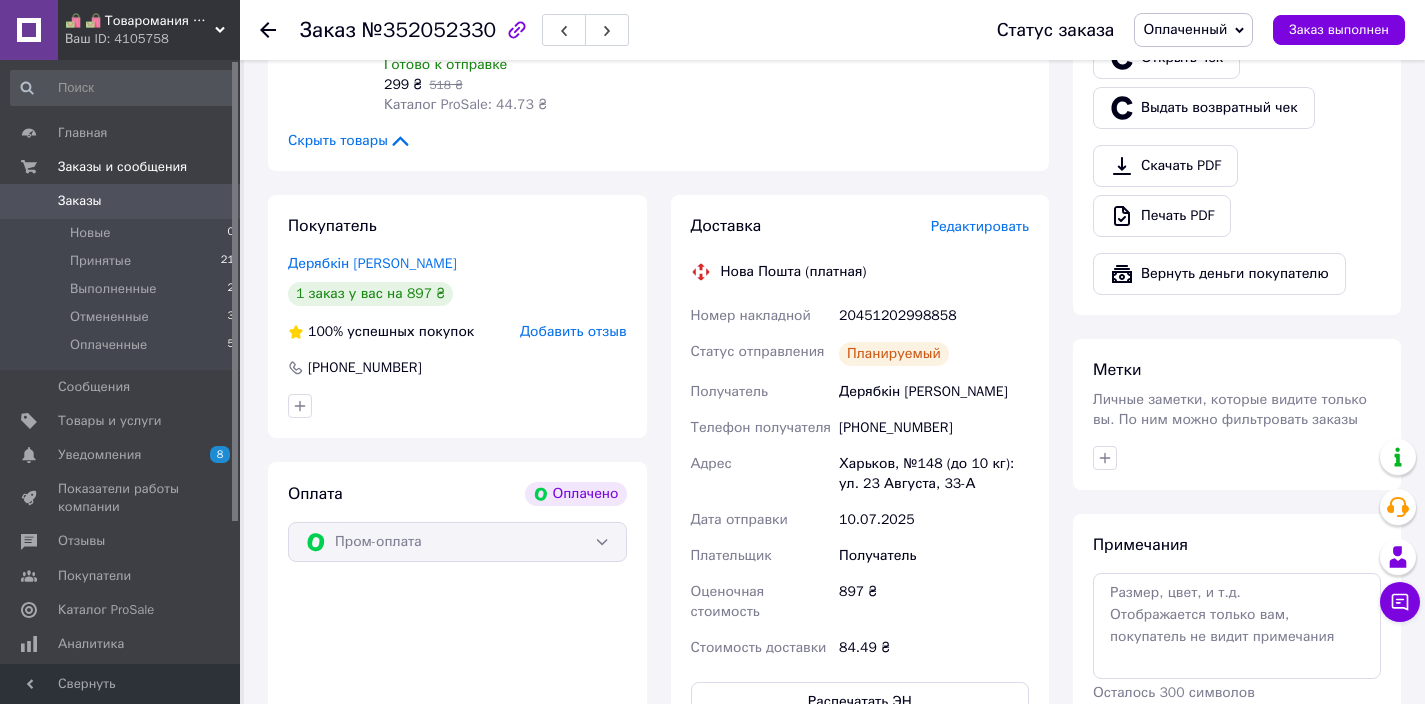 scroll, scrollTop: 782, scrollLeft: 0, axis: vertical 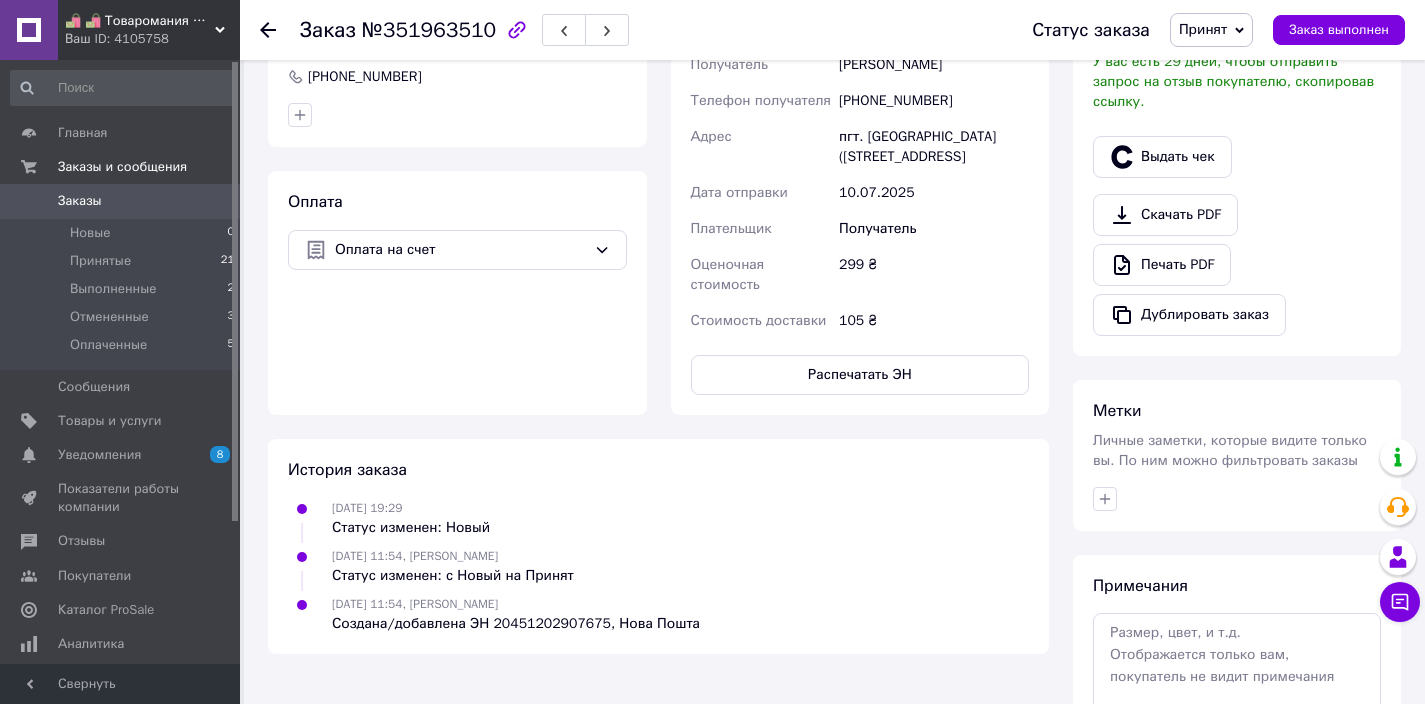 click on "Доставка Редактировать Нова Пошта (платная) Номер накладной 20451202907675 Статус отправления Планируемый Получатель Писаренко Вова Телефон получателя +380959020781 Адрес пгт. Лиманское (Одесская обл., Раздельнянский р-н.), №1: микрорайон Военный городок, д. 3 Дата отправки 10.07.2025 Плательщик Получатель Оценочная стоимость 299 ₴ Стоимость доставки 105 ₴ Распечатать ЭН" at bounding box center (860, 141) 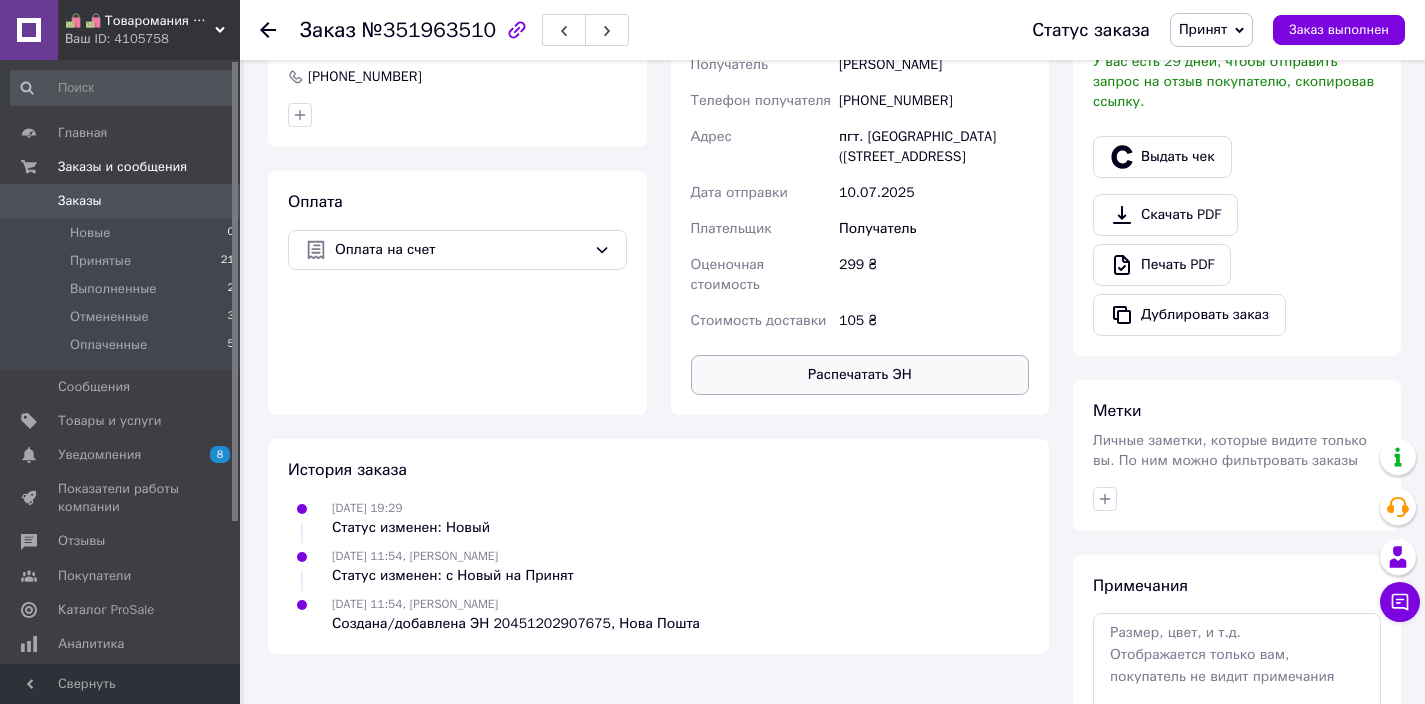 click on "Распечатать ЭН" at bounding box center (860, 375) 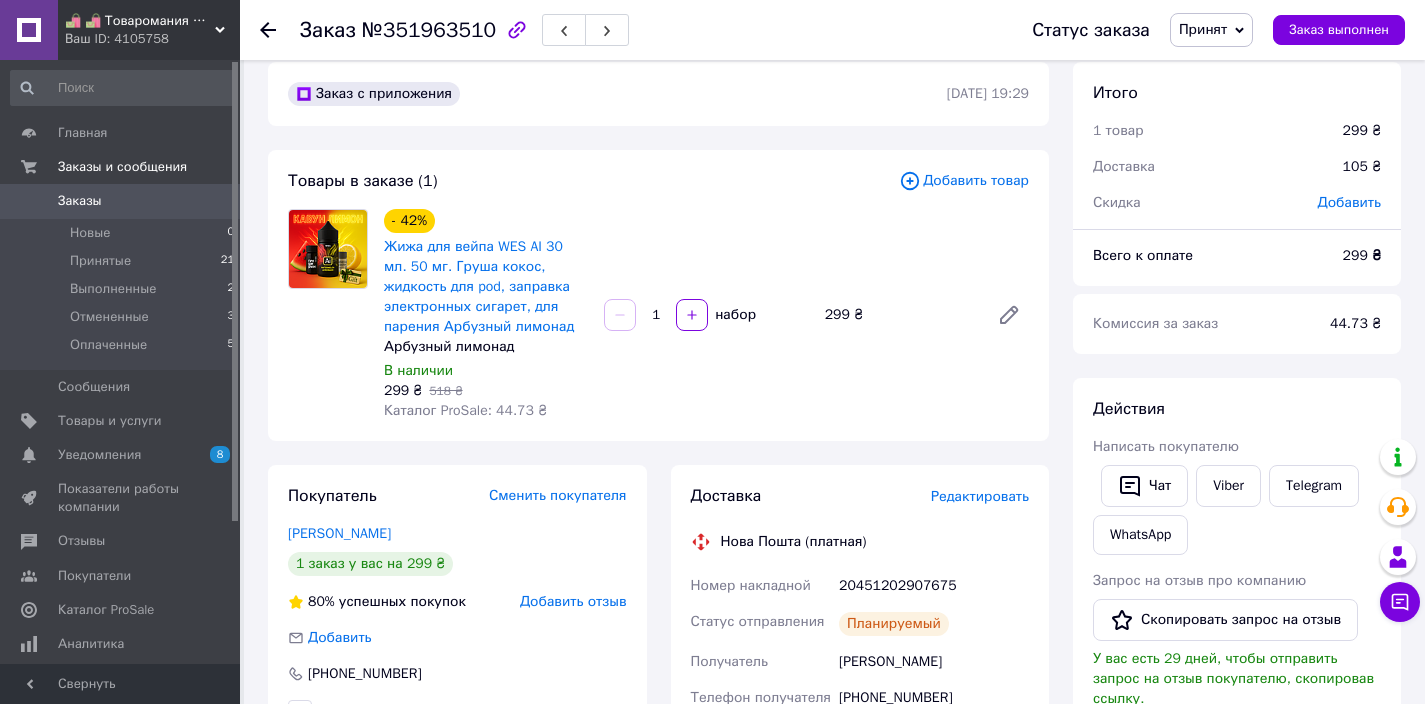 scroll, scrollTop: 21, scrollLeft: 0, axis: vertical 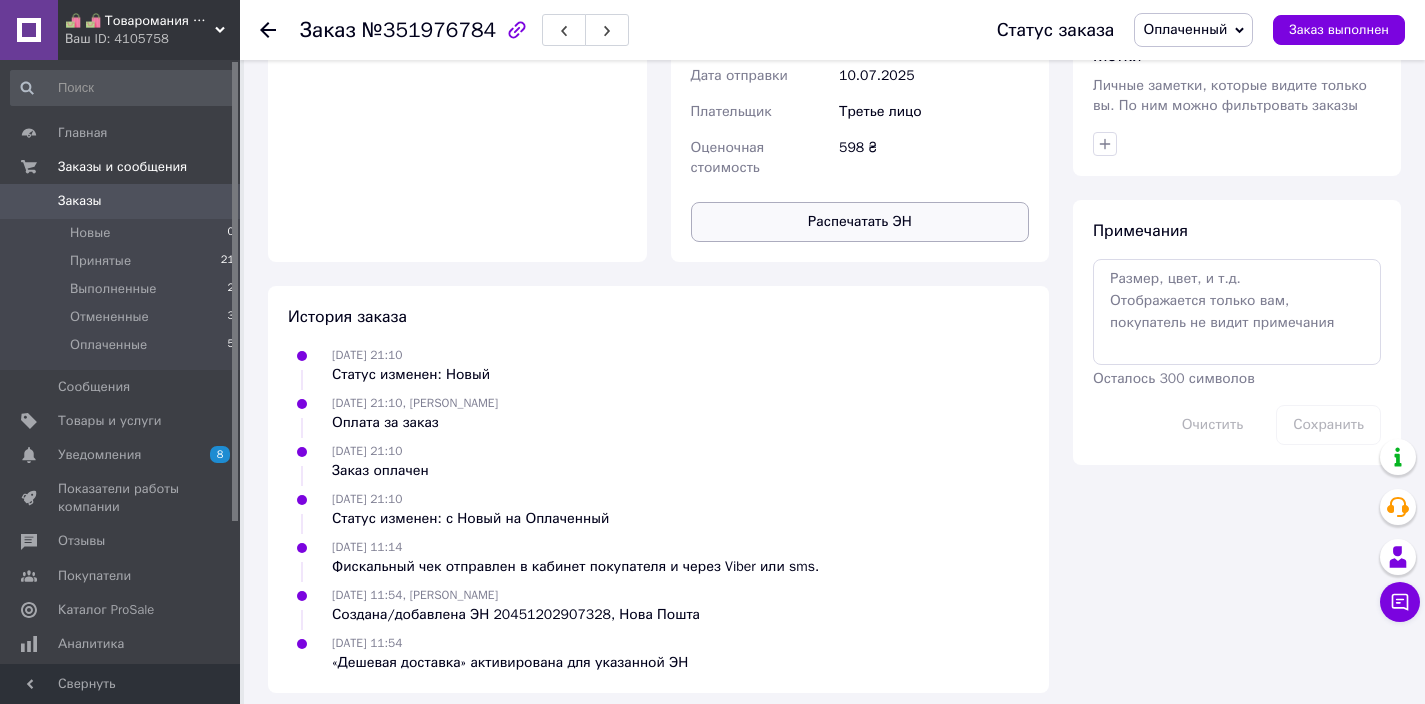 click on "Распечатать ЭН" at bounding box center [860, 222] 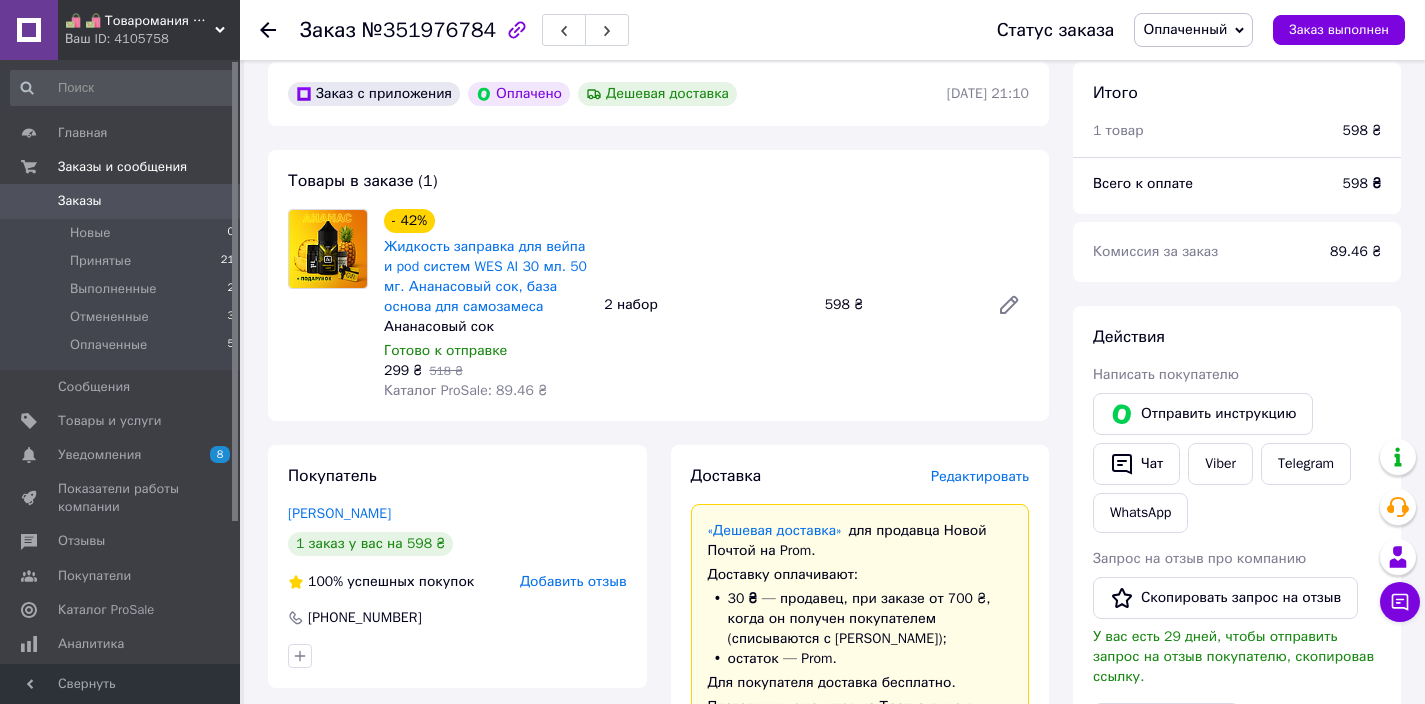 scroll, scrollTop: 79, scrollLeft: 0, axis: vertical 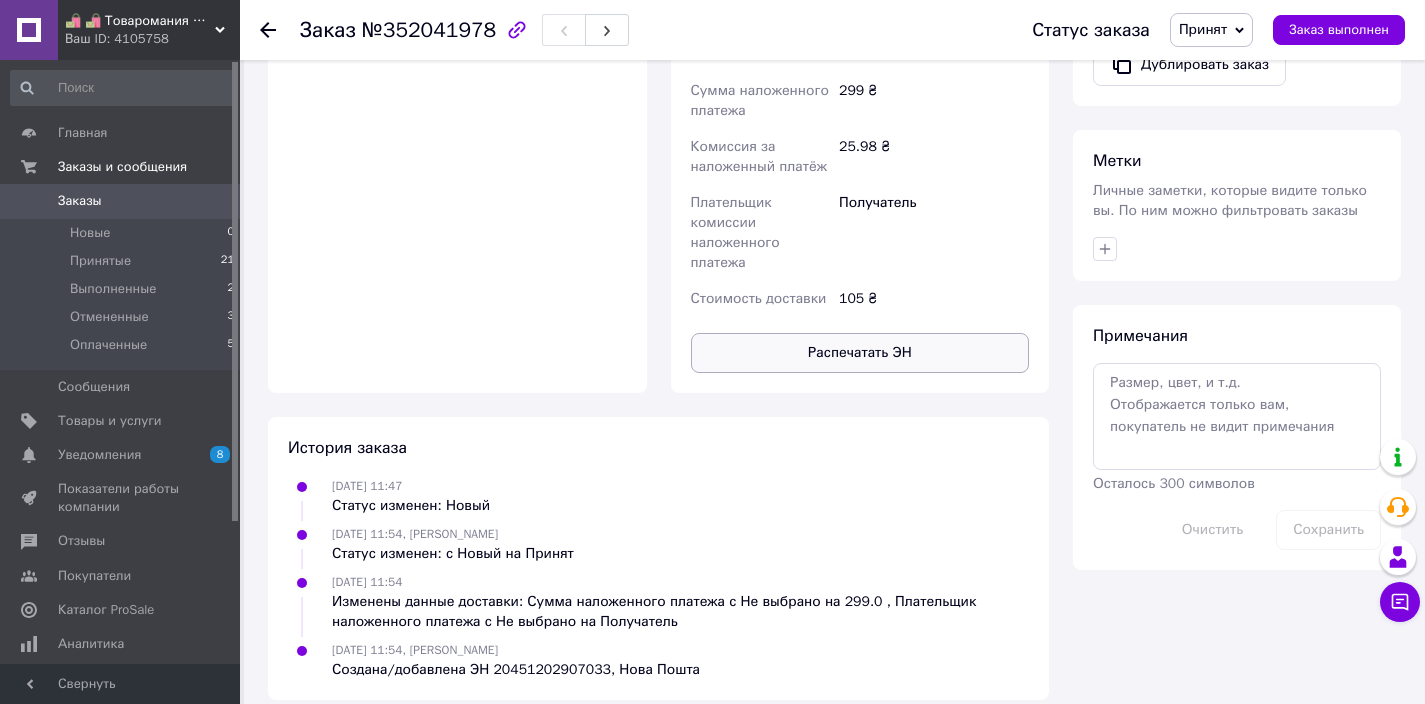 click on "Распечатать ЭН" at bounding box center (860, 353) 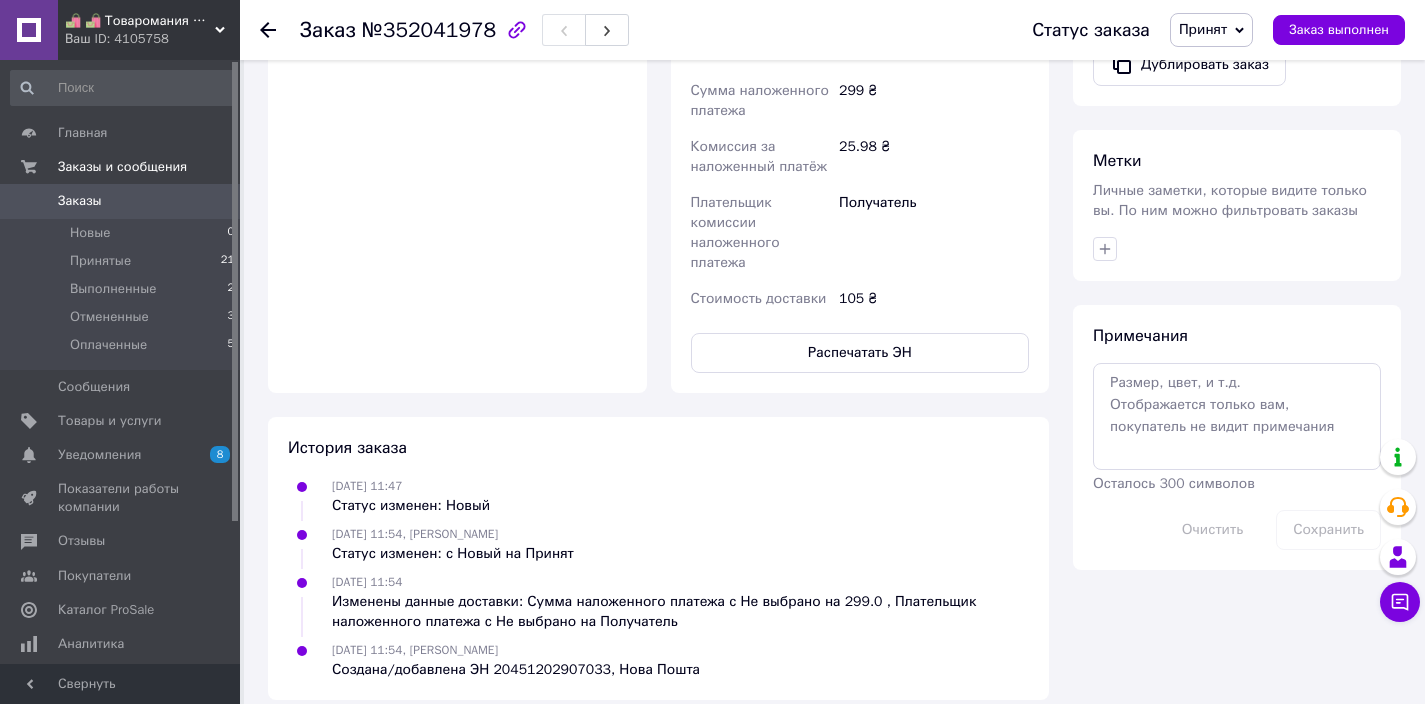 type 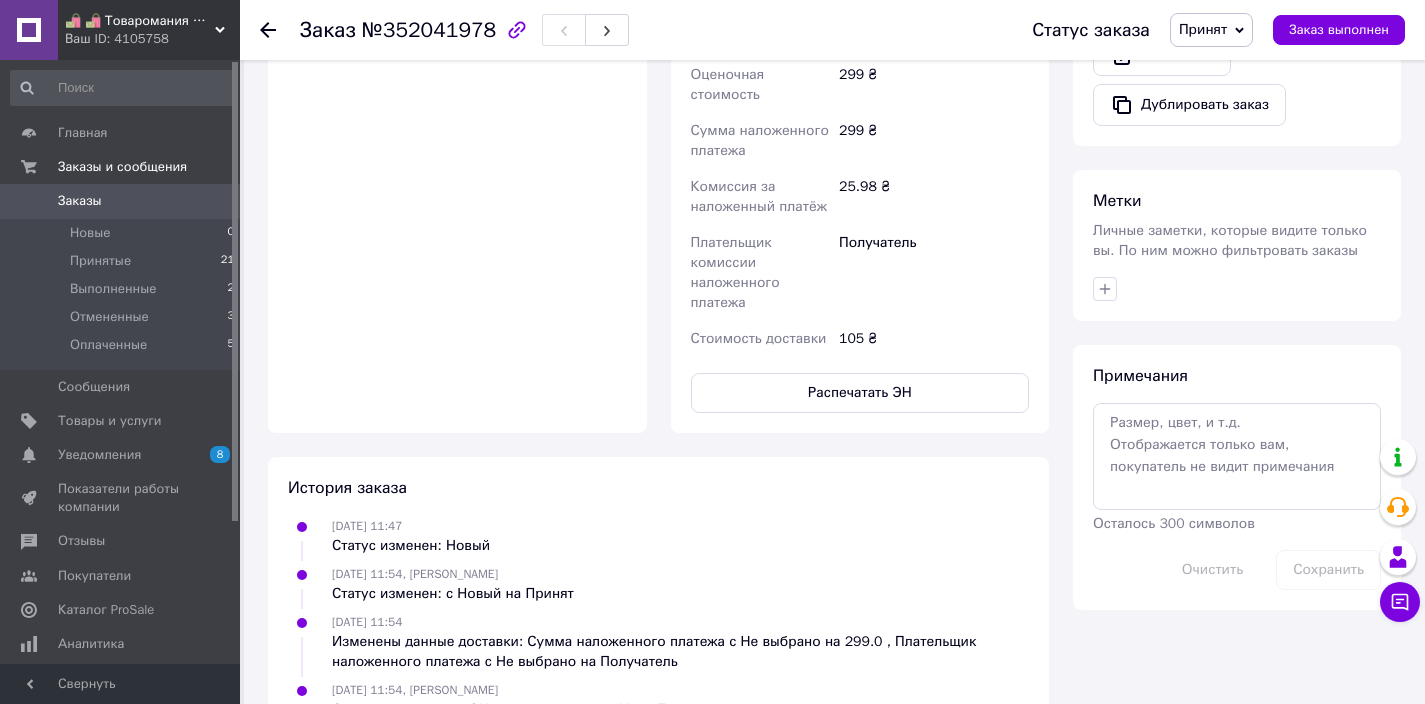 click on "Метки Личные заметки, которые видите только вы. По ним можно фильтровать заказы" at bounding box center (1237, 245) 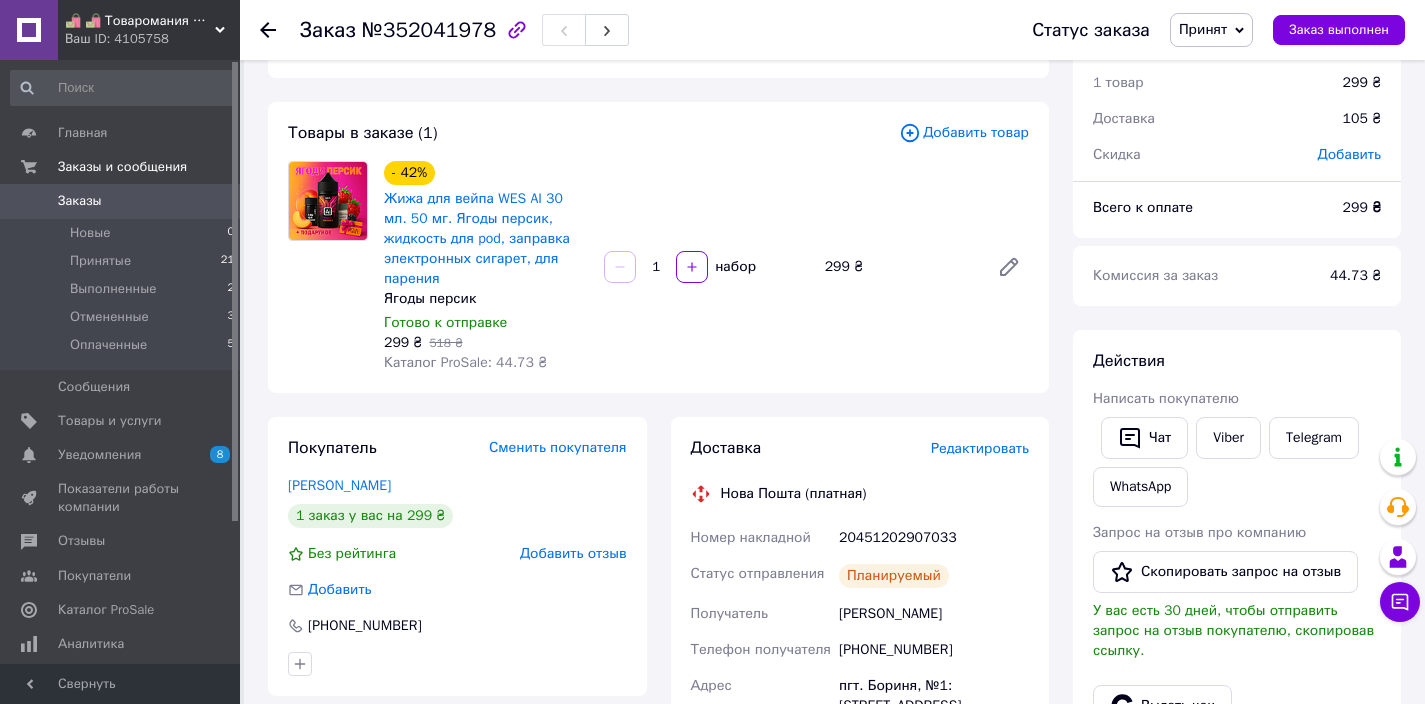 scroll, scrollTop: 69, scrollLeft: 0, axis: vertical 